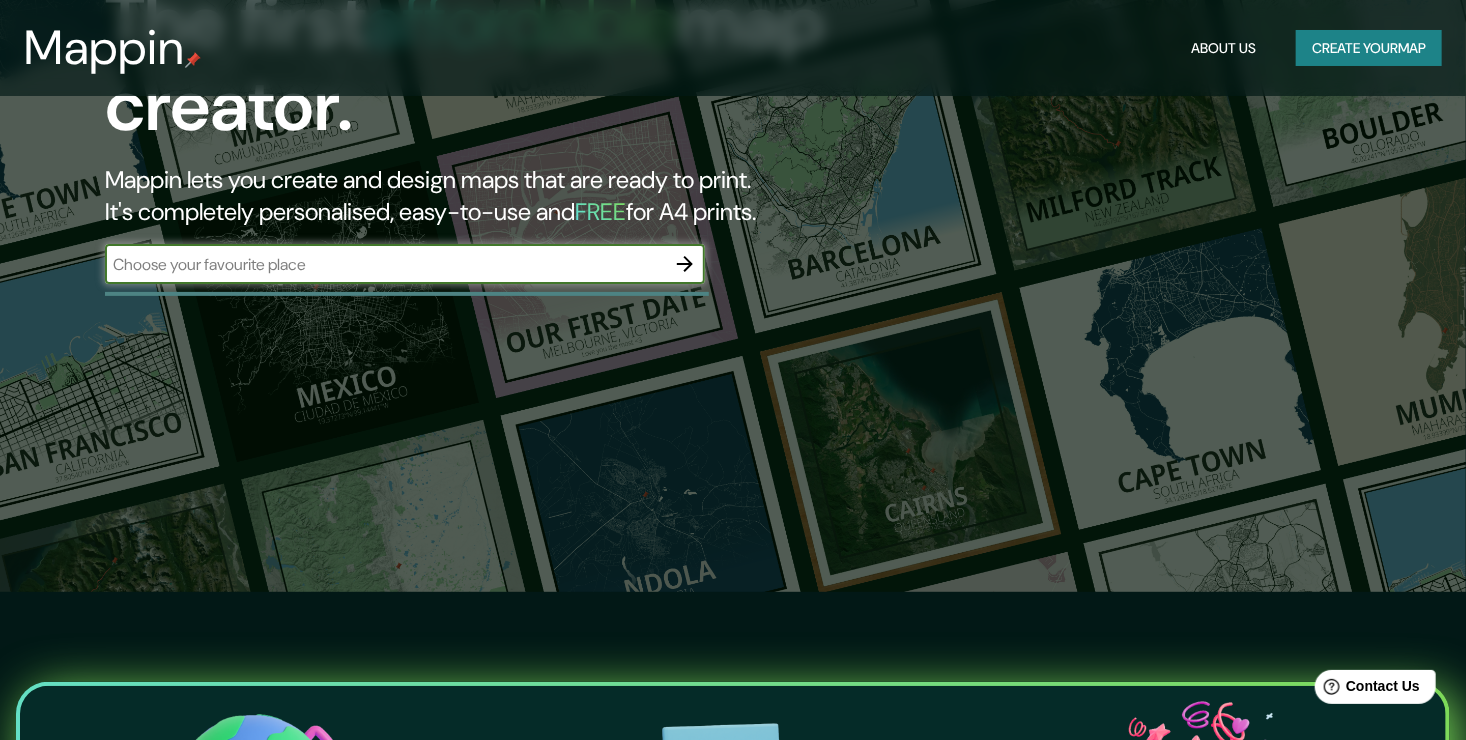 scroll, scrollTop: 0, scrollLeft: 0, axis: both 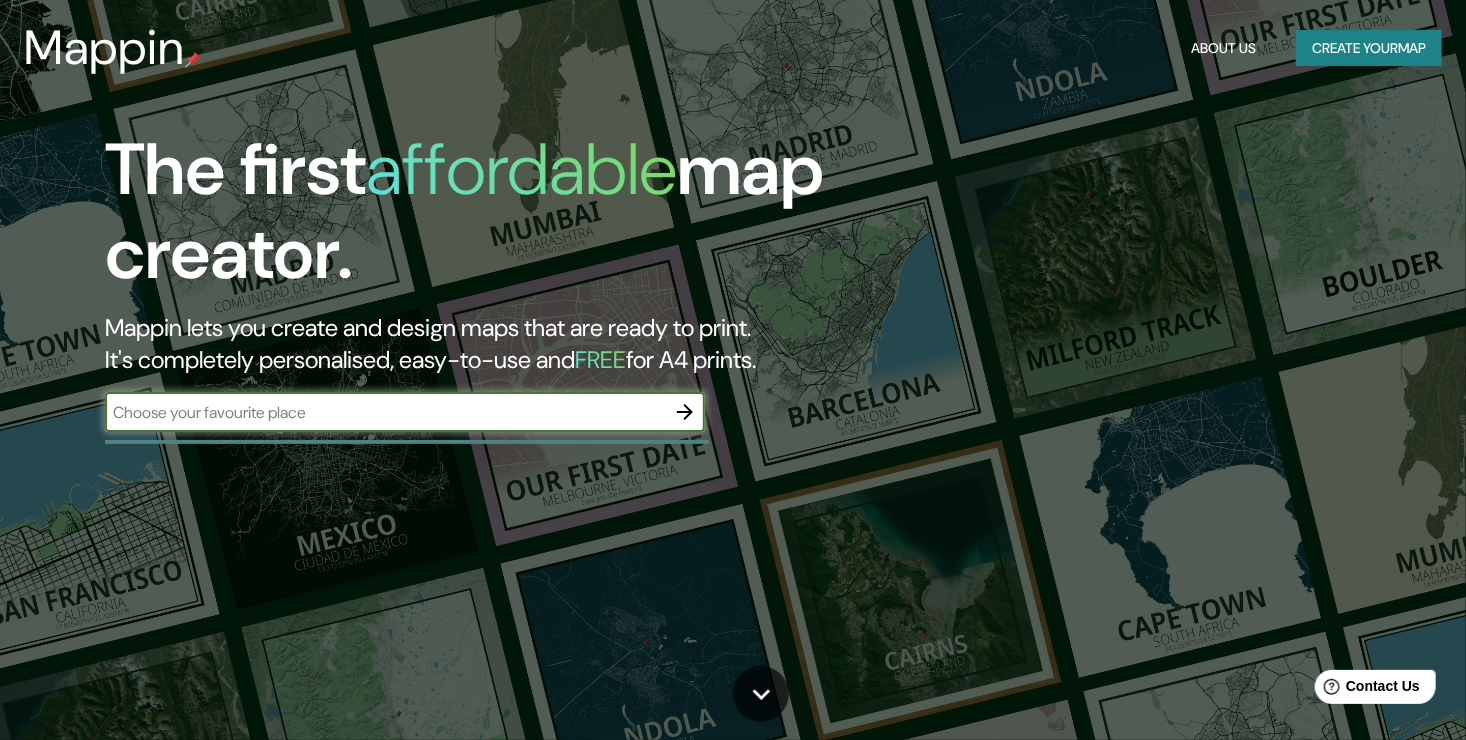 click at bounding box center (385, 412) 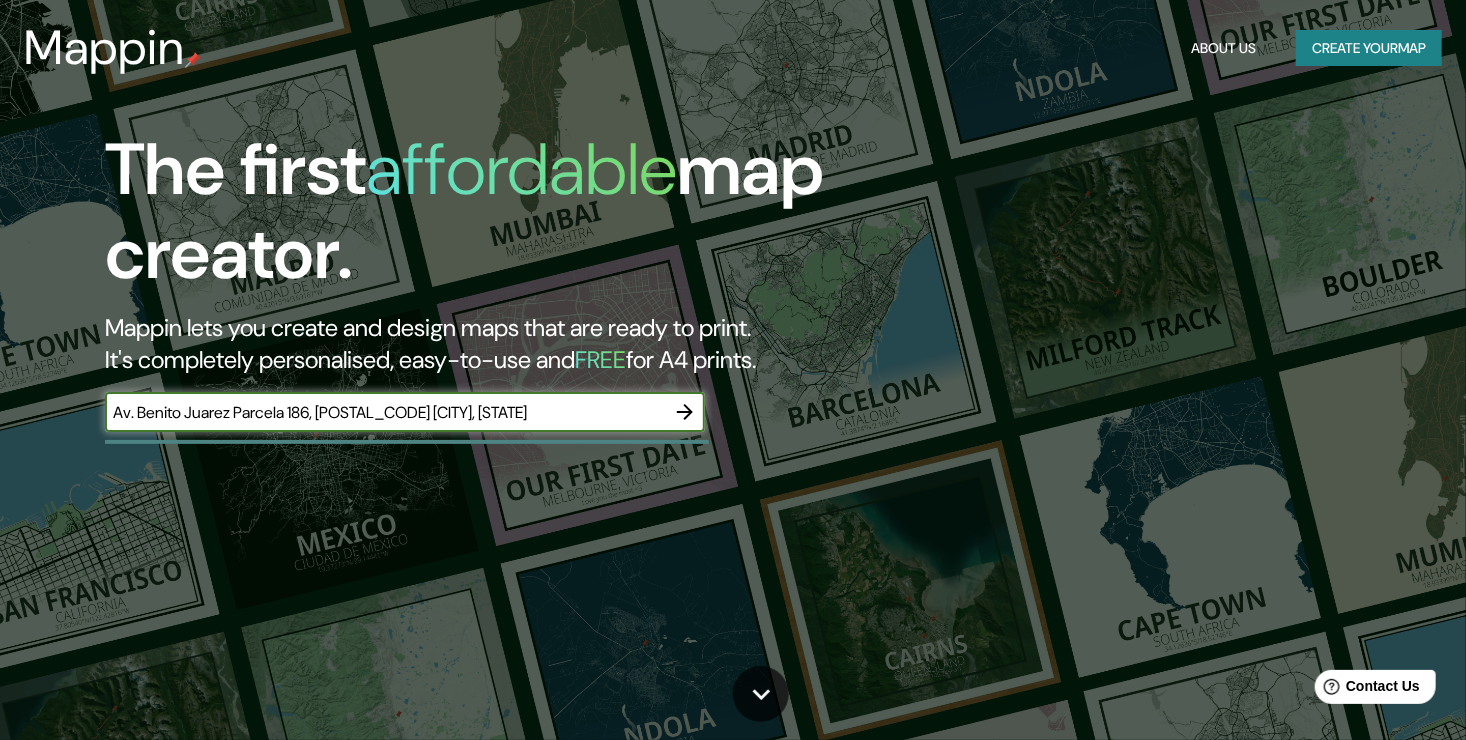 type on "Av. Benito Juarez Parcela 186, [POSTAL_CODE] [CITY], [STATE]" 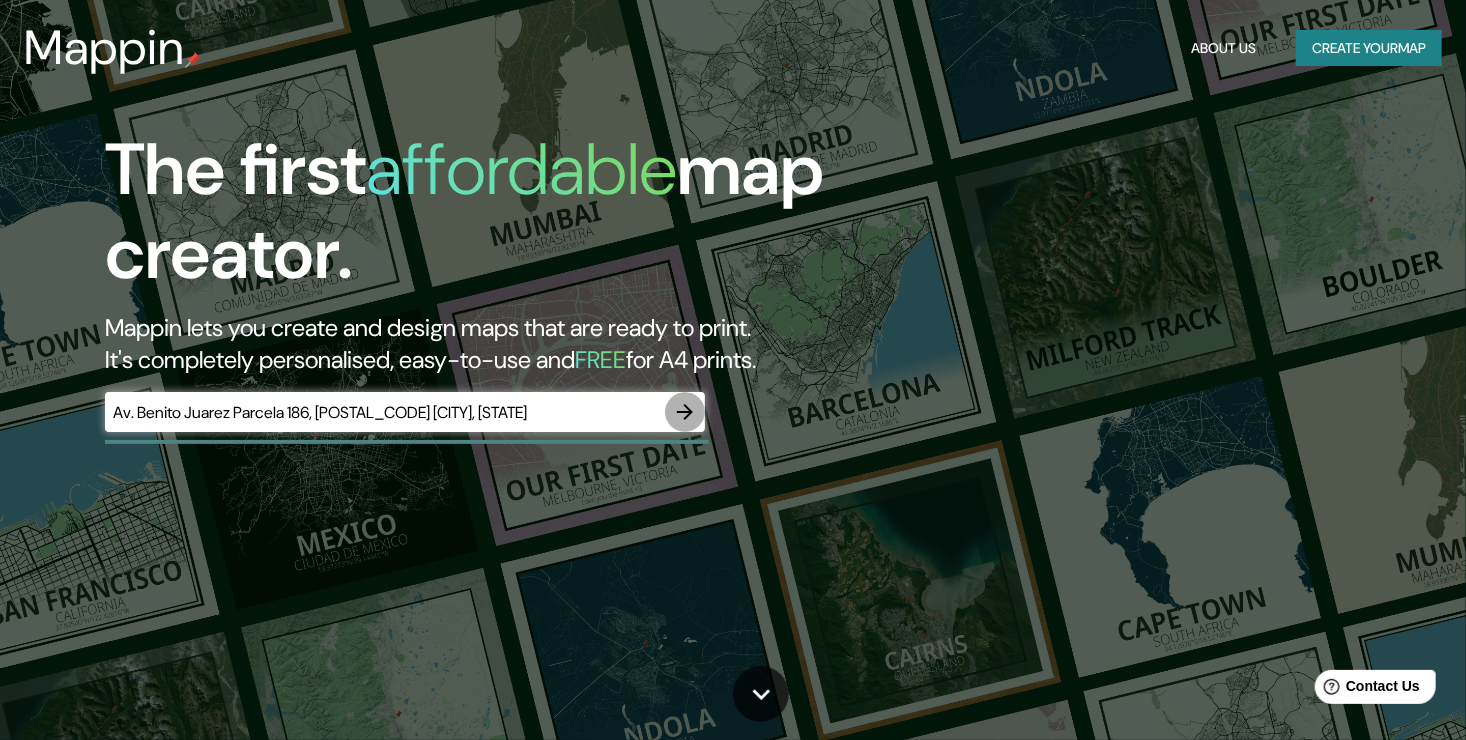 click 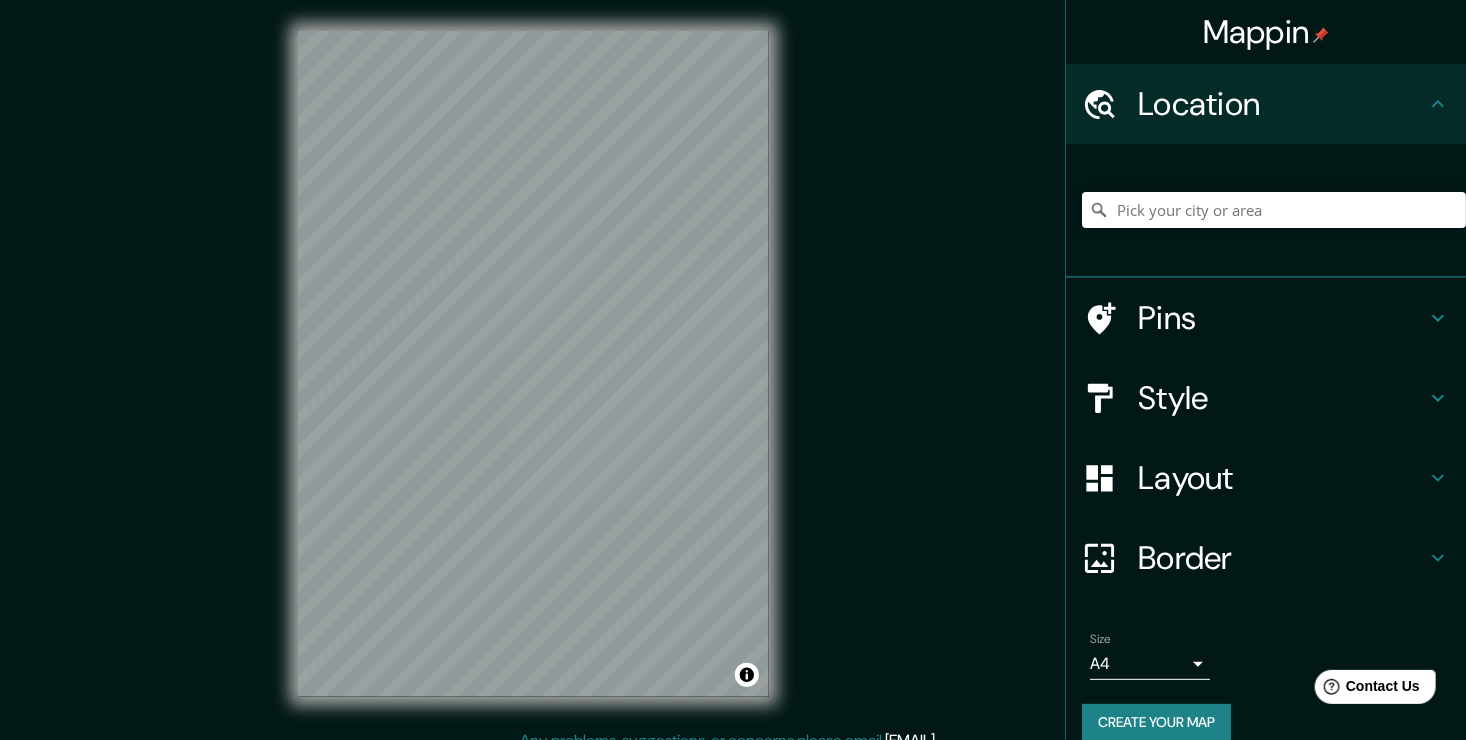 scroll, scrollTop: 0, scrollLeft: 0, axis: both 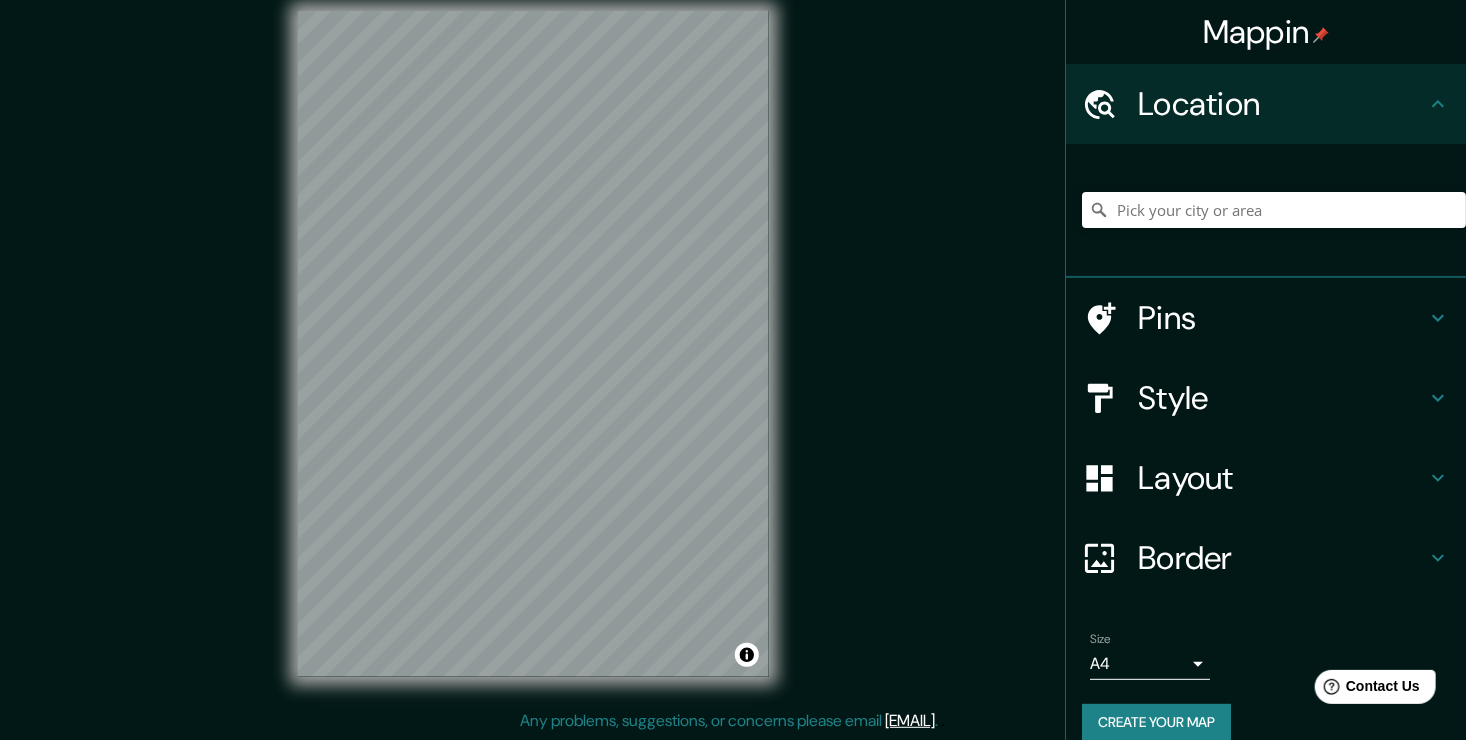 click on "Pins" at bounding box center [1282, 318] 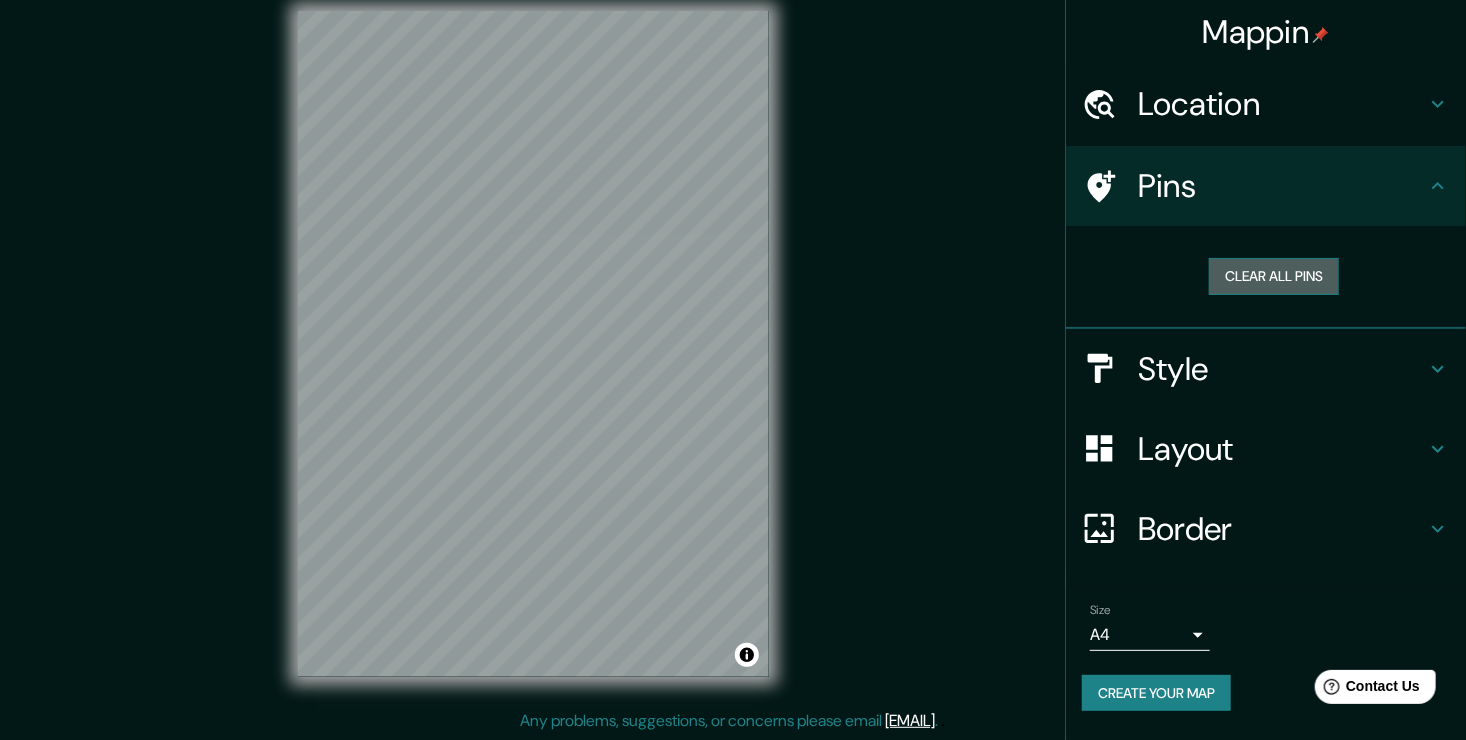 click on "Clear all pins" at bounding box center [1274, 276] 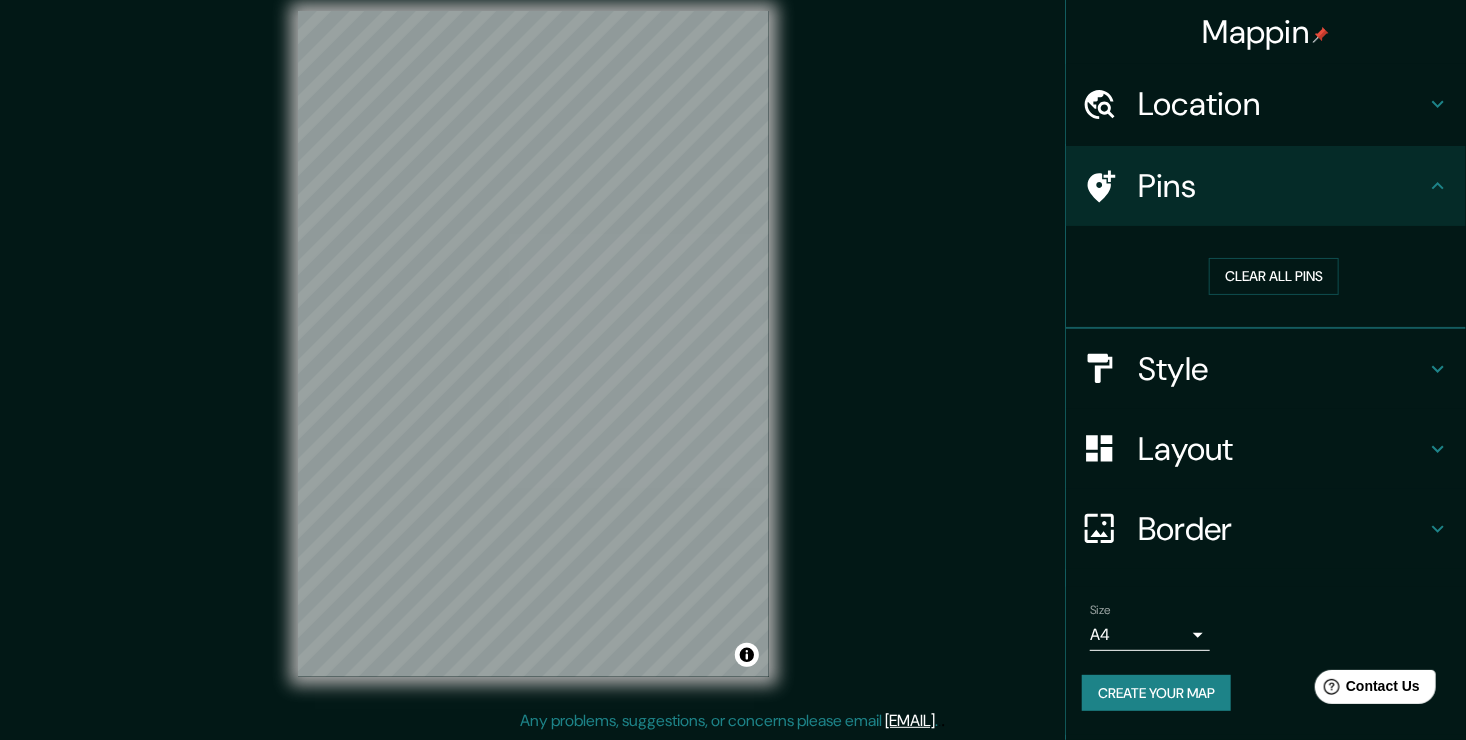 click 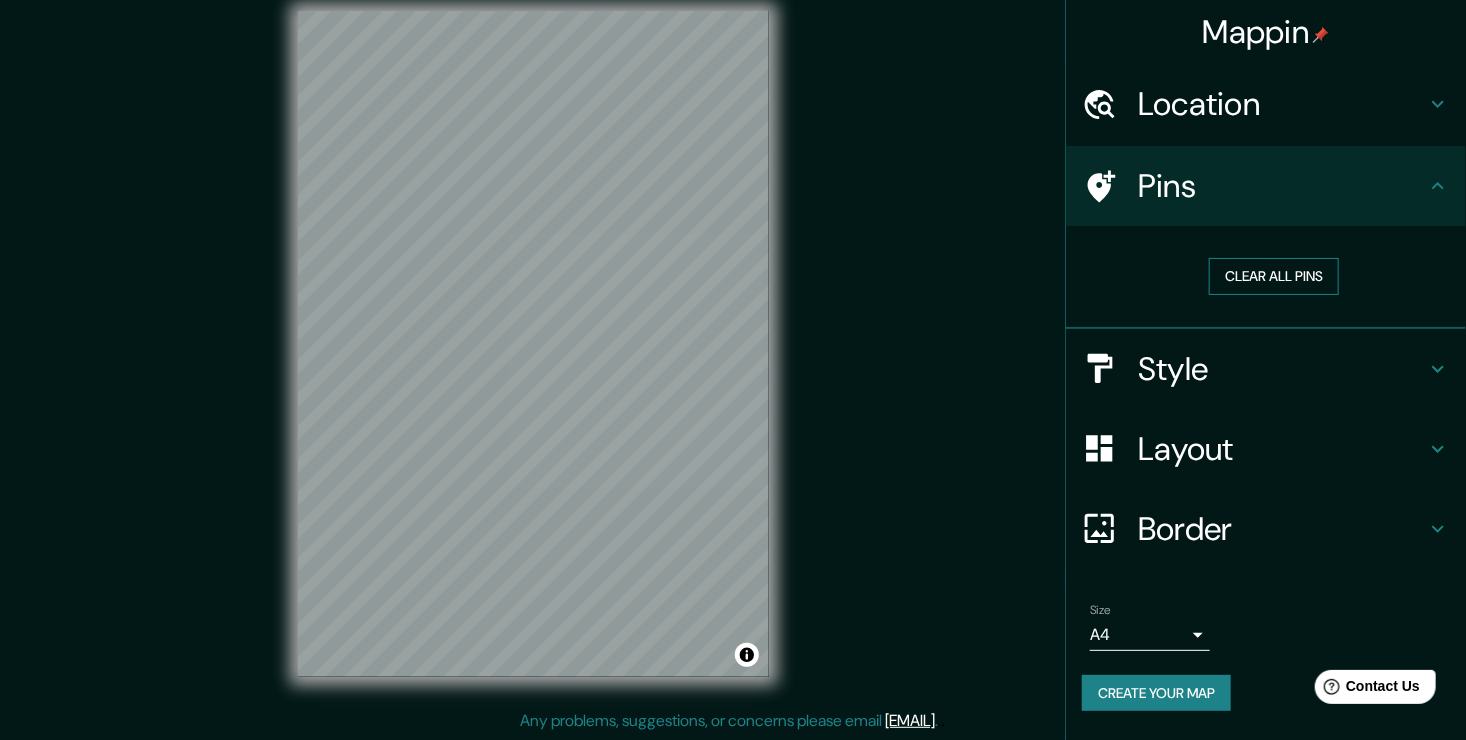 click on "Clear all pins" at bounding box center [1274, 276] 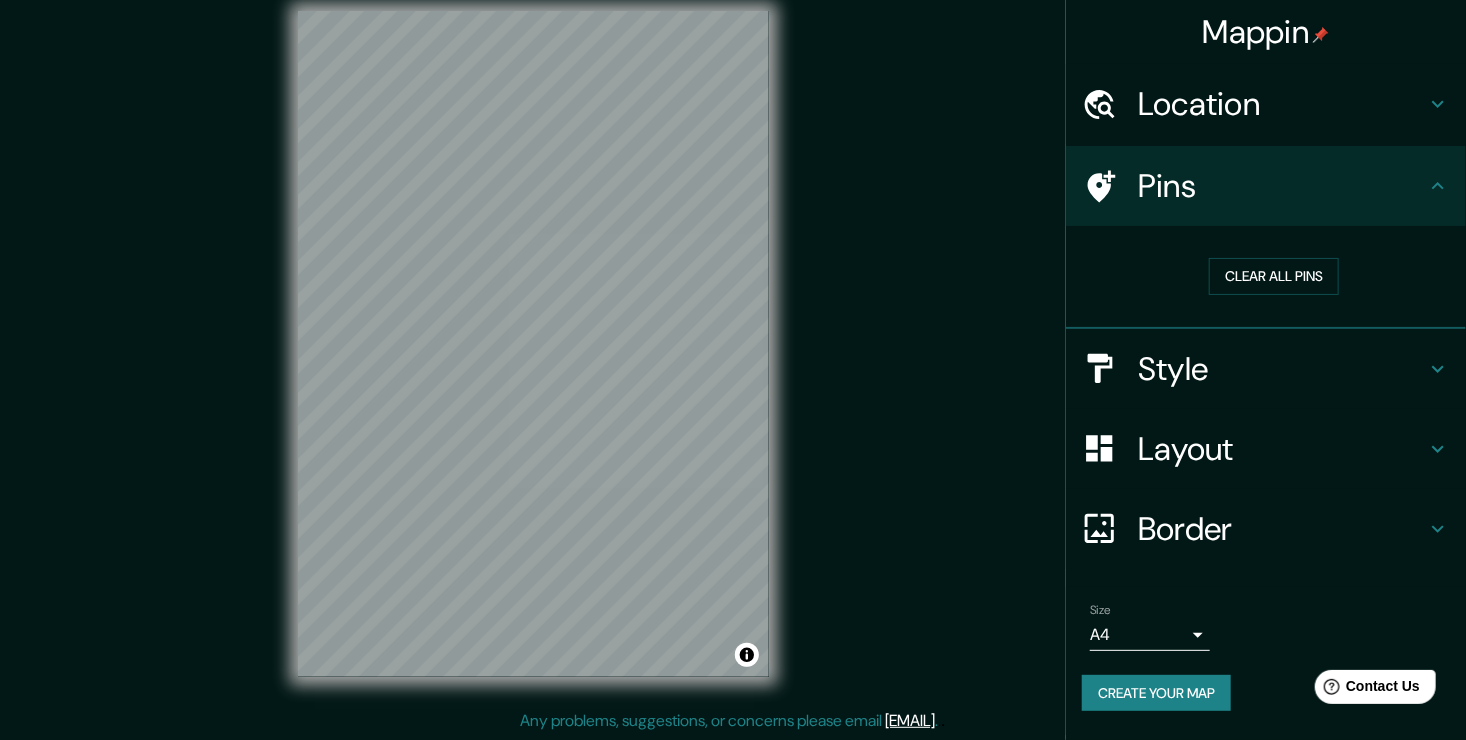 drag, startPoint x: 1292, startPoint y: 276, endPoint x: 1349, endPoint y: 255, distance: 60.74537 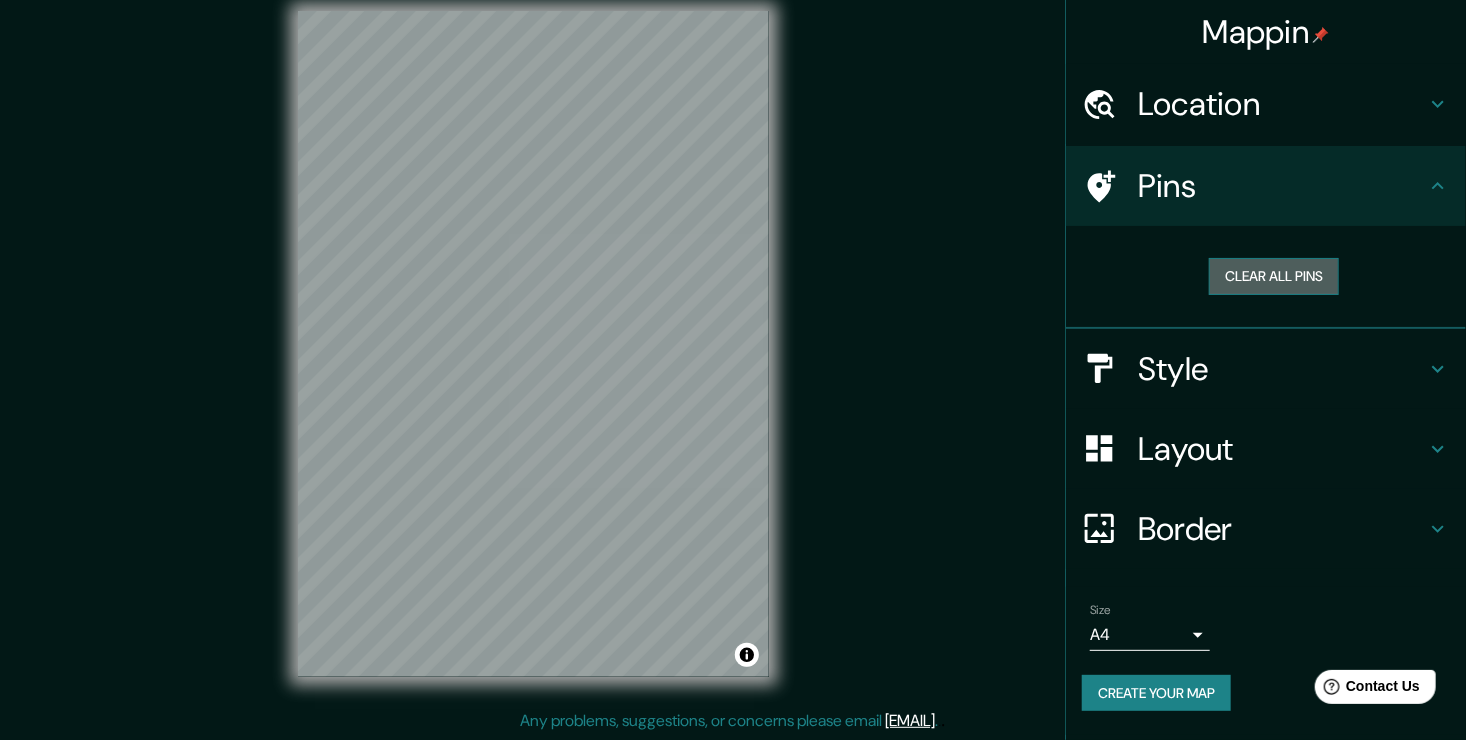 click on "Clear all pins" at bounding box center [1274, 276] 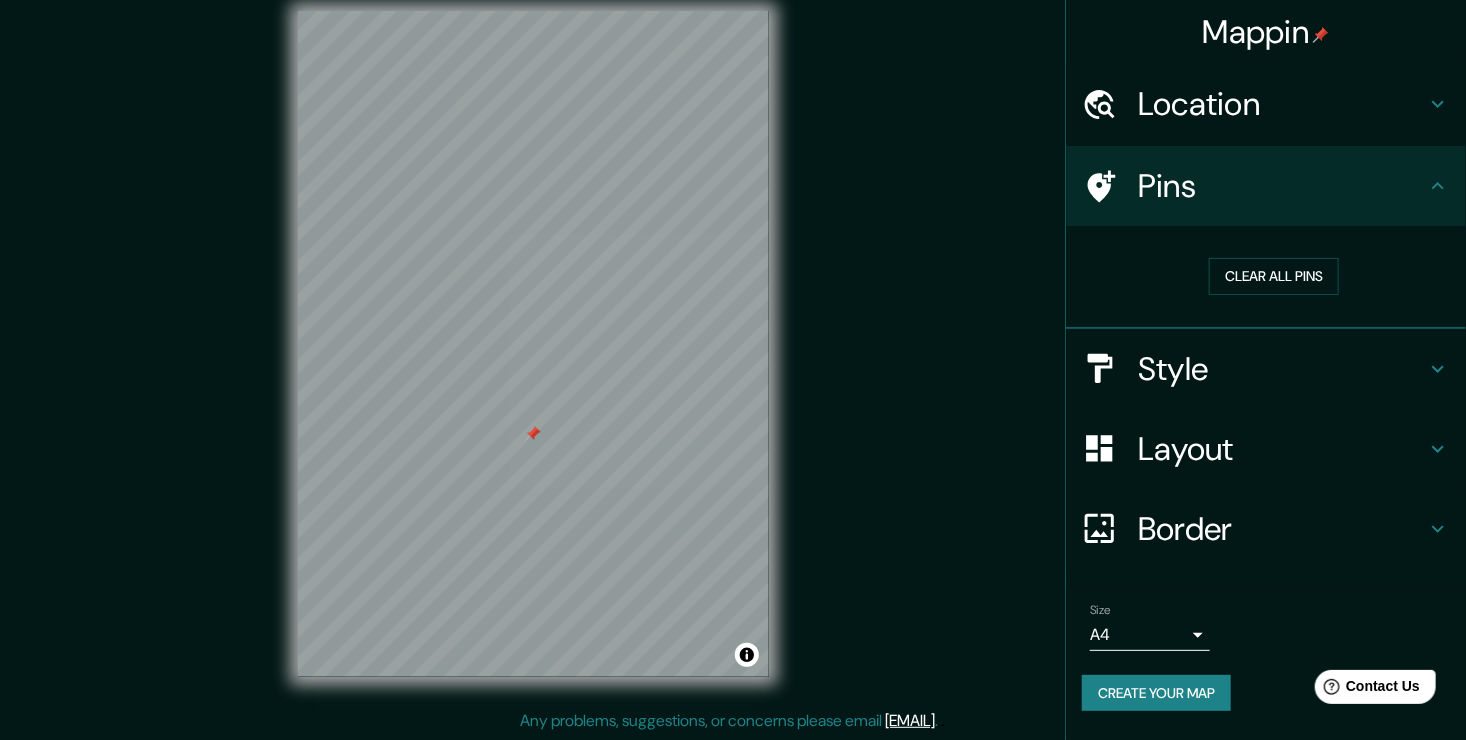 click 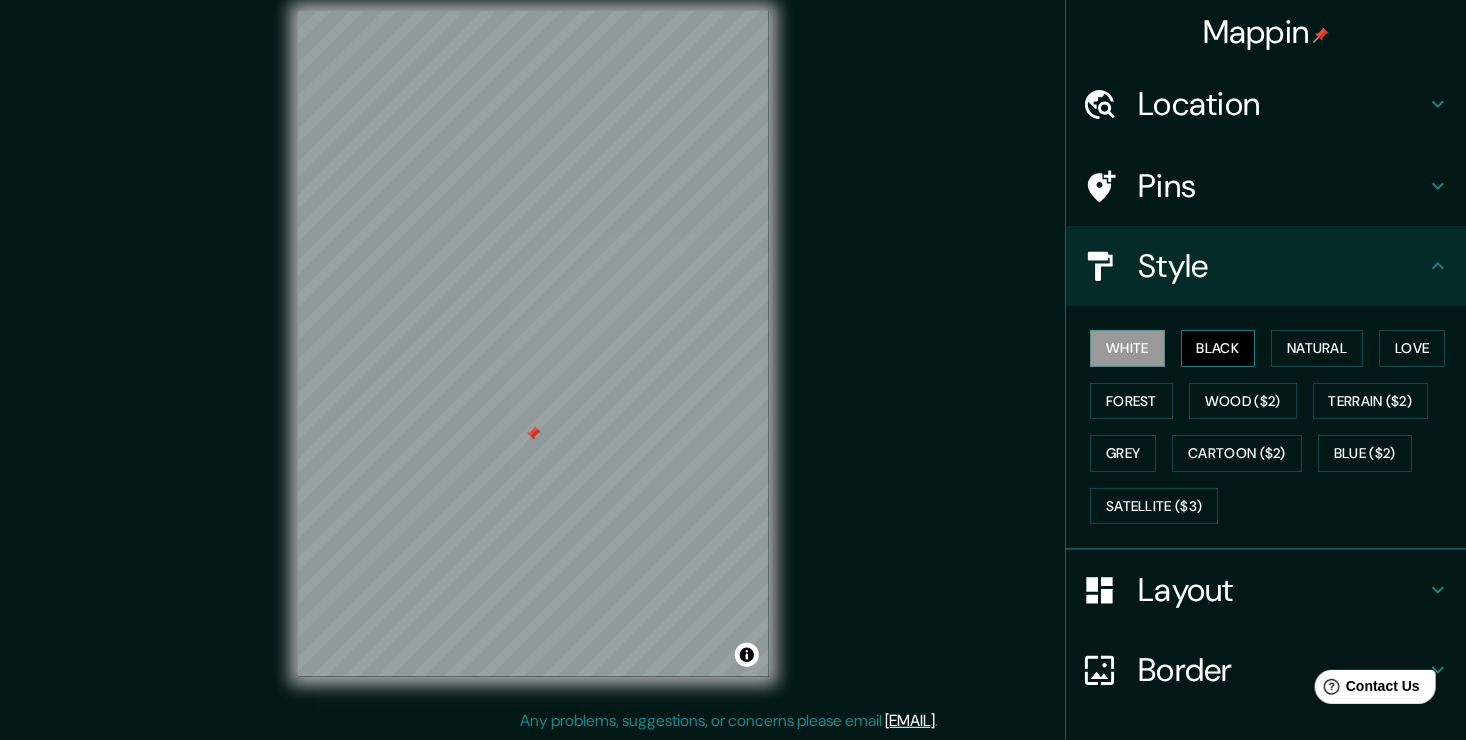 click on "Black" at bounding box center [1218, 348] 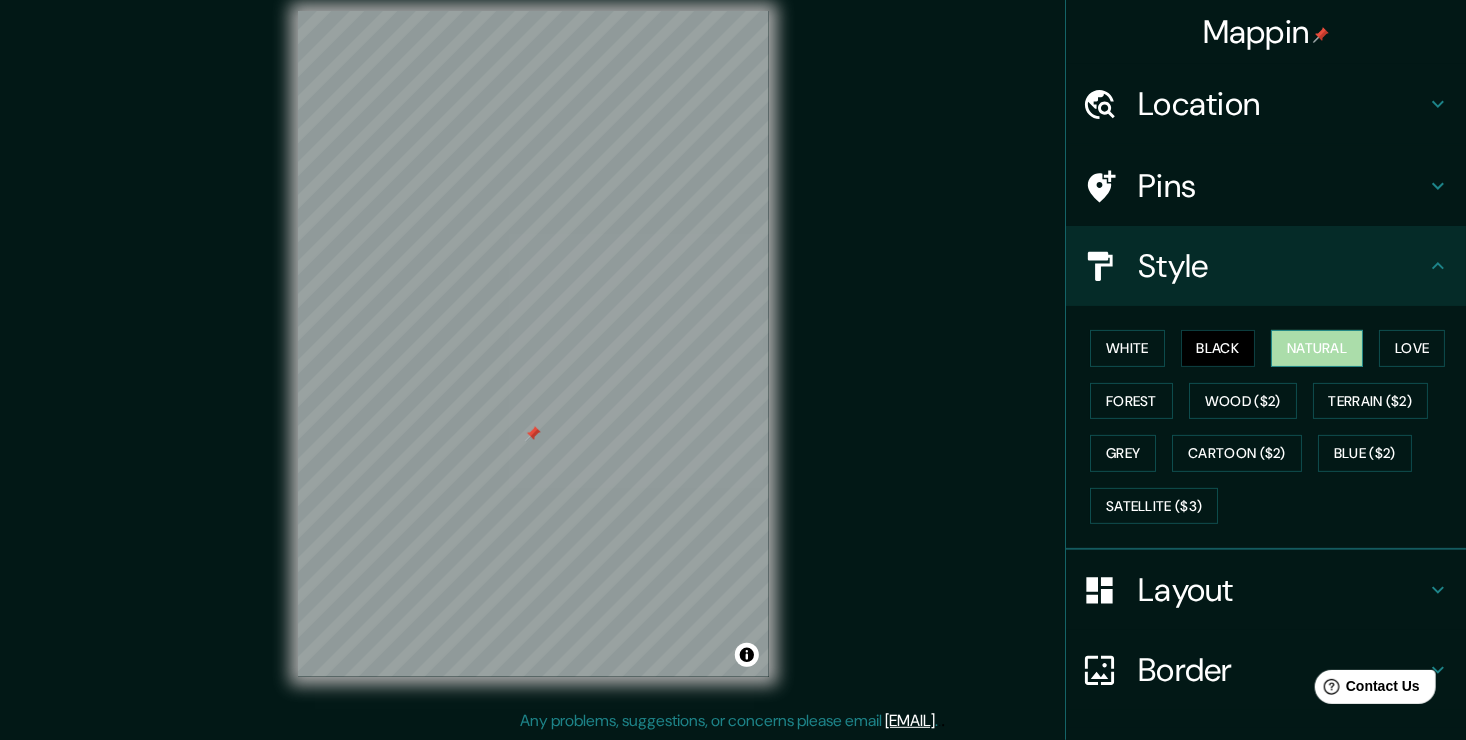 click on "Natural" at bounding box center (1317, 348) 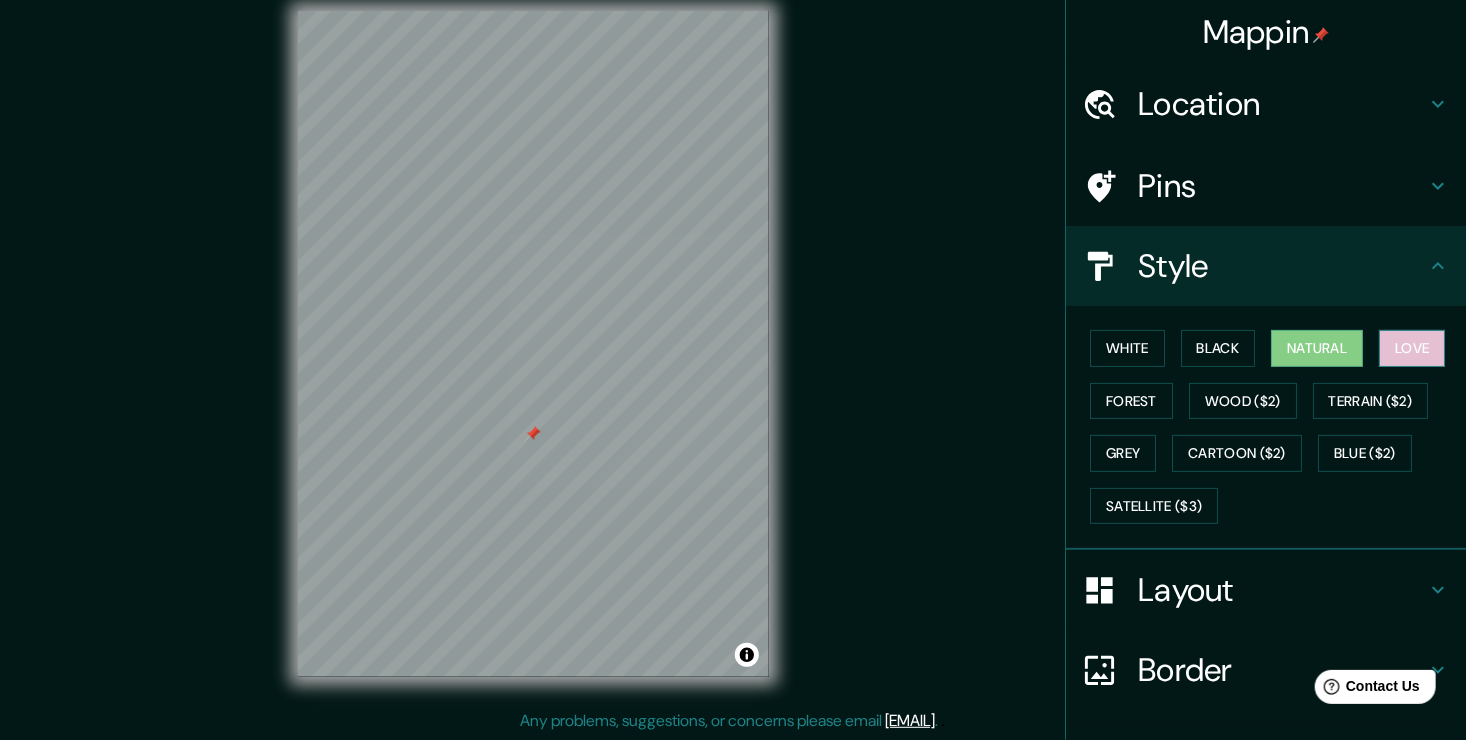 click on "Love" at bounding box center (1412, 348) 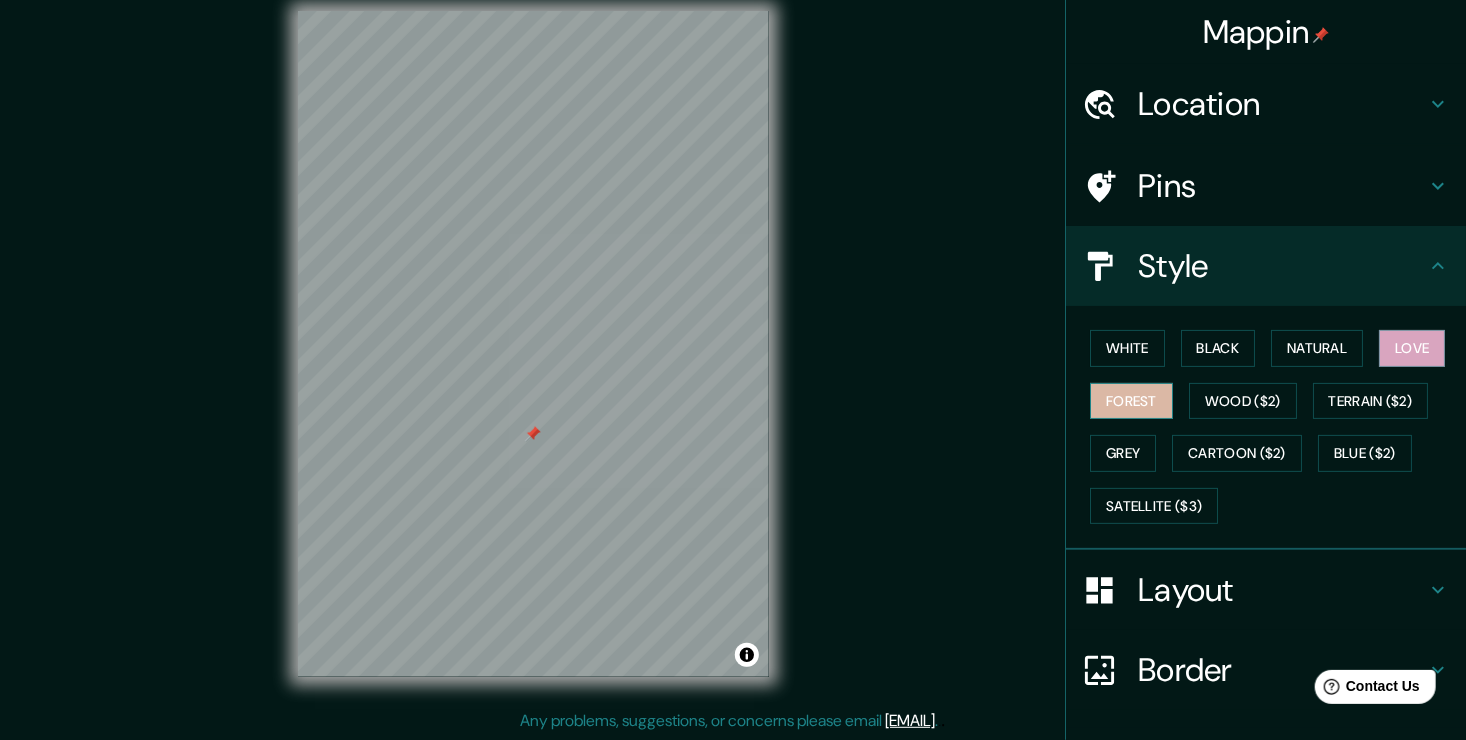 click on "Forest" at bounding box center [1131, 401] 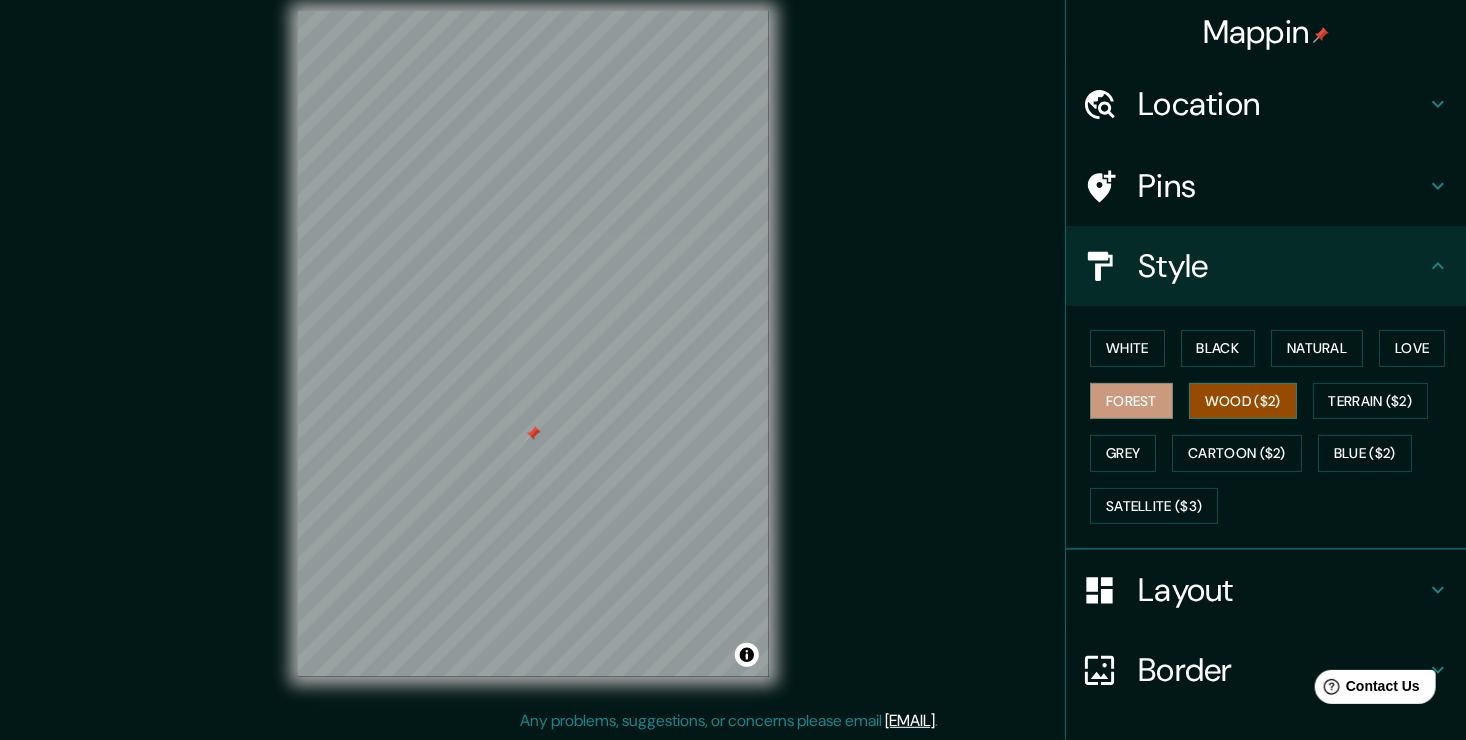 click on "Wood ($2)" at bounding box center [1243, 401] 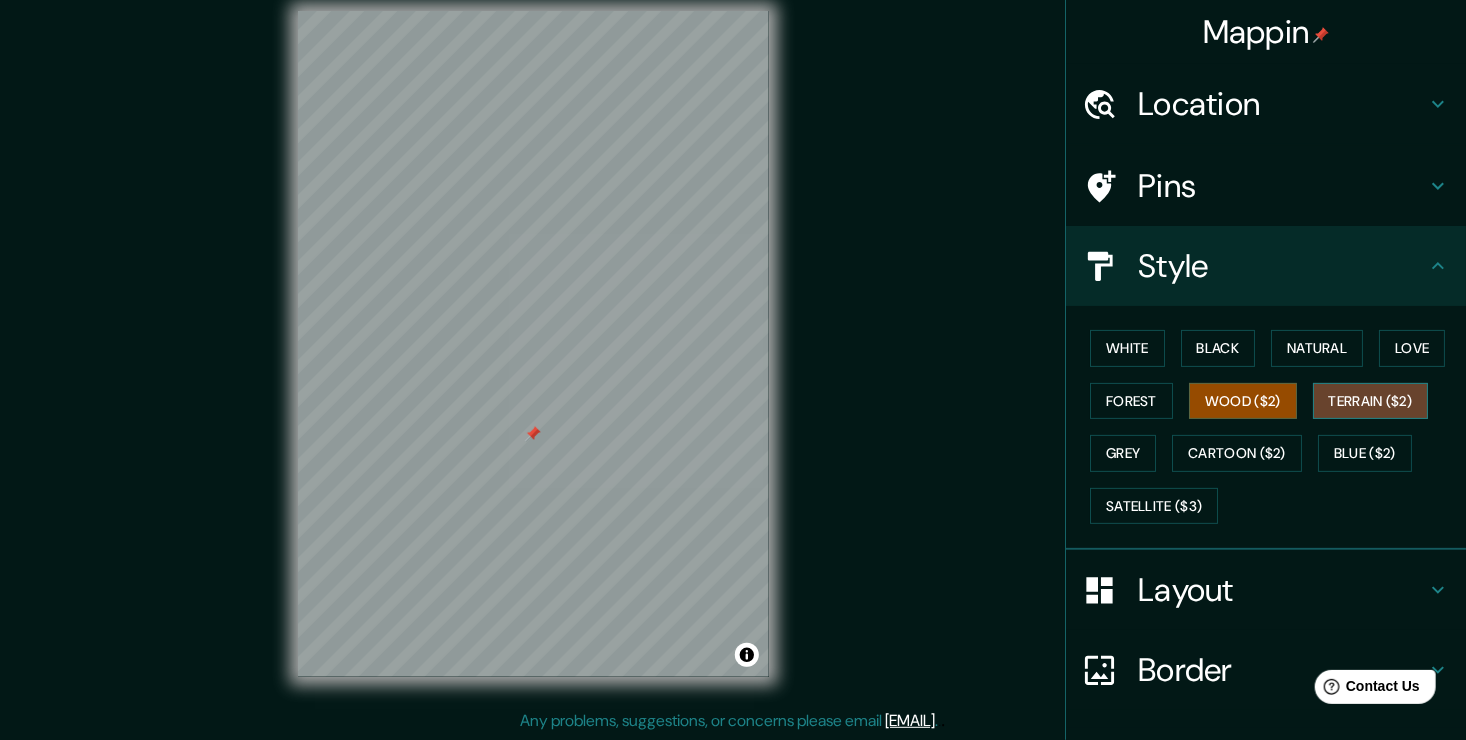 click on "Terrain ($2)" at bounding box center [1371, 401] 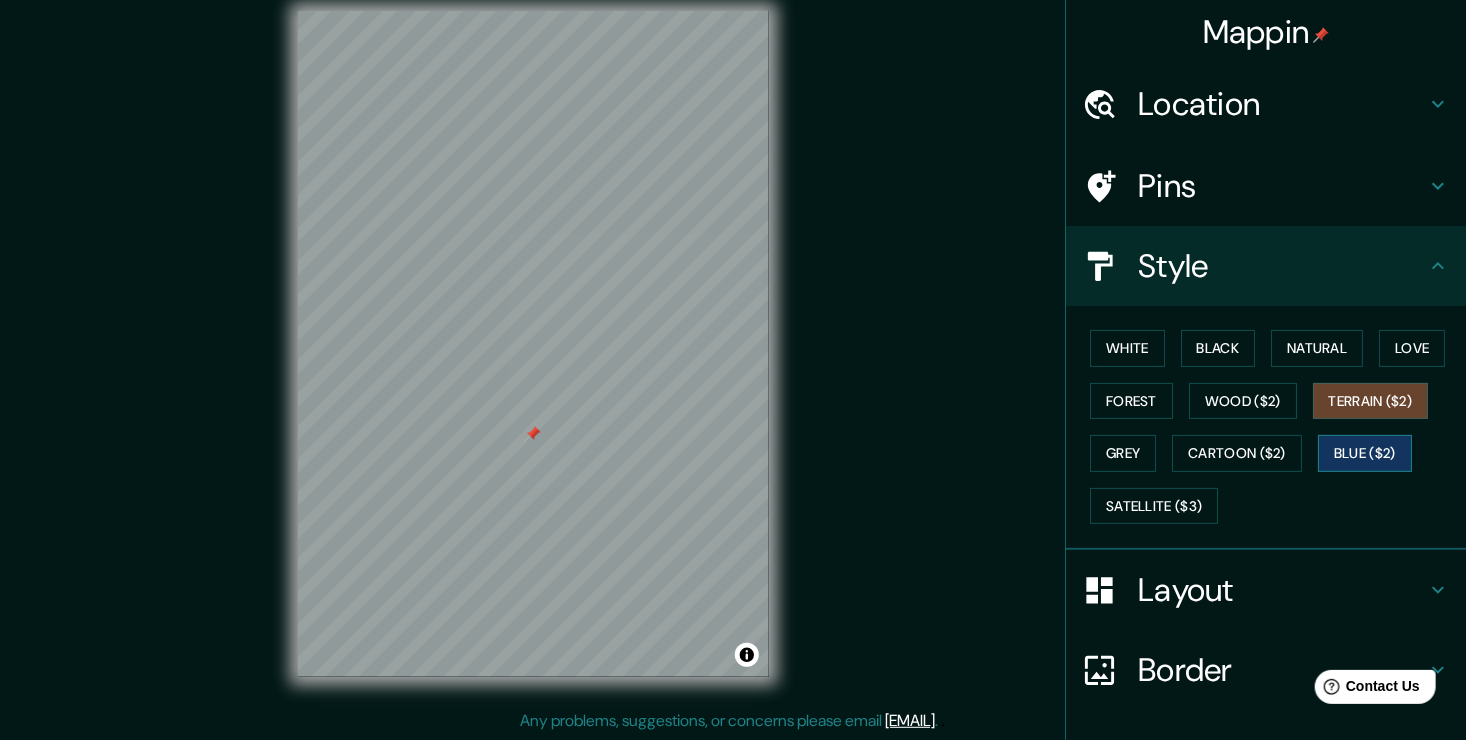 click on "Blue ($2)" at bounding box center (1365, 453) 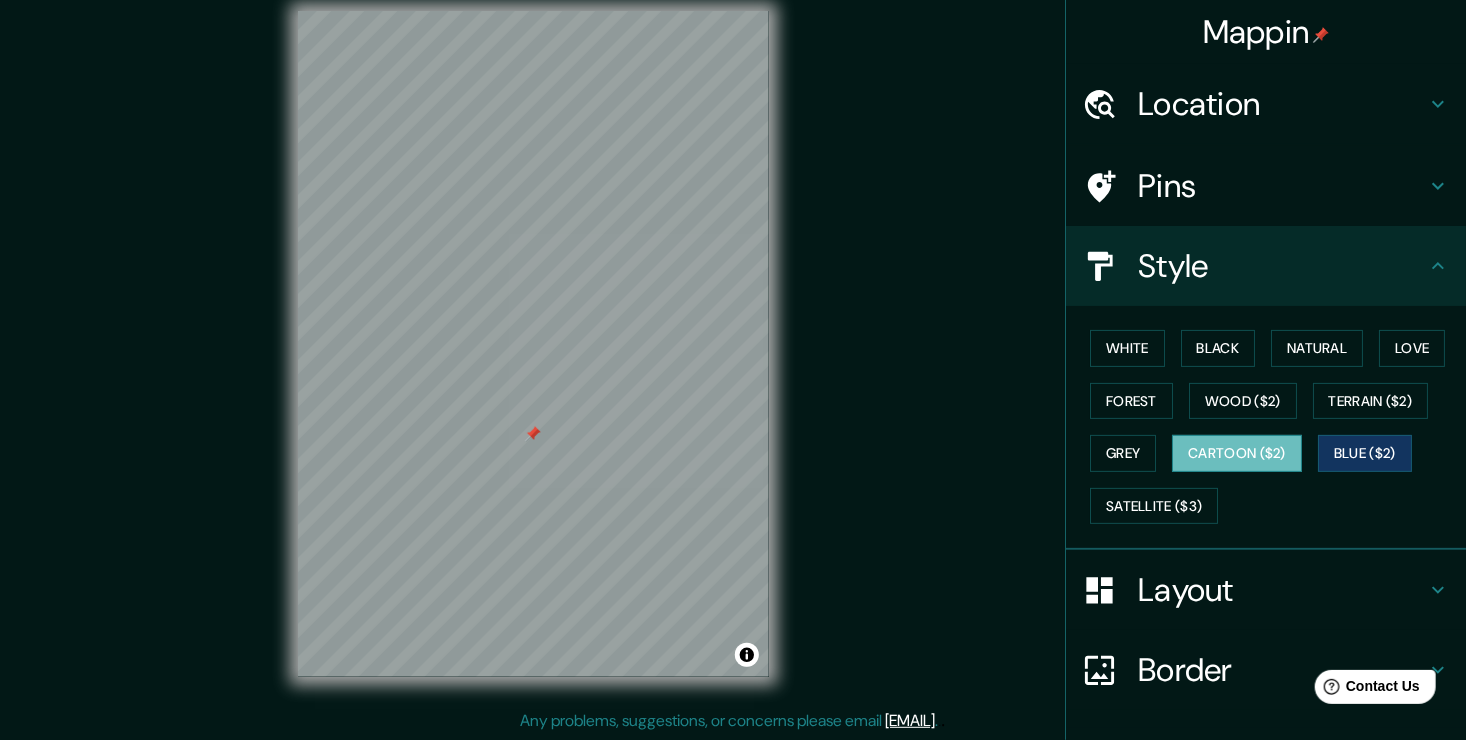 click on "Cartoon ($2)" at bounding box center (1237, 453) 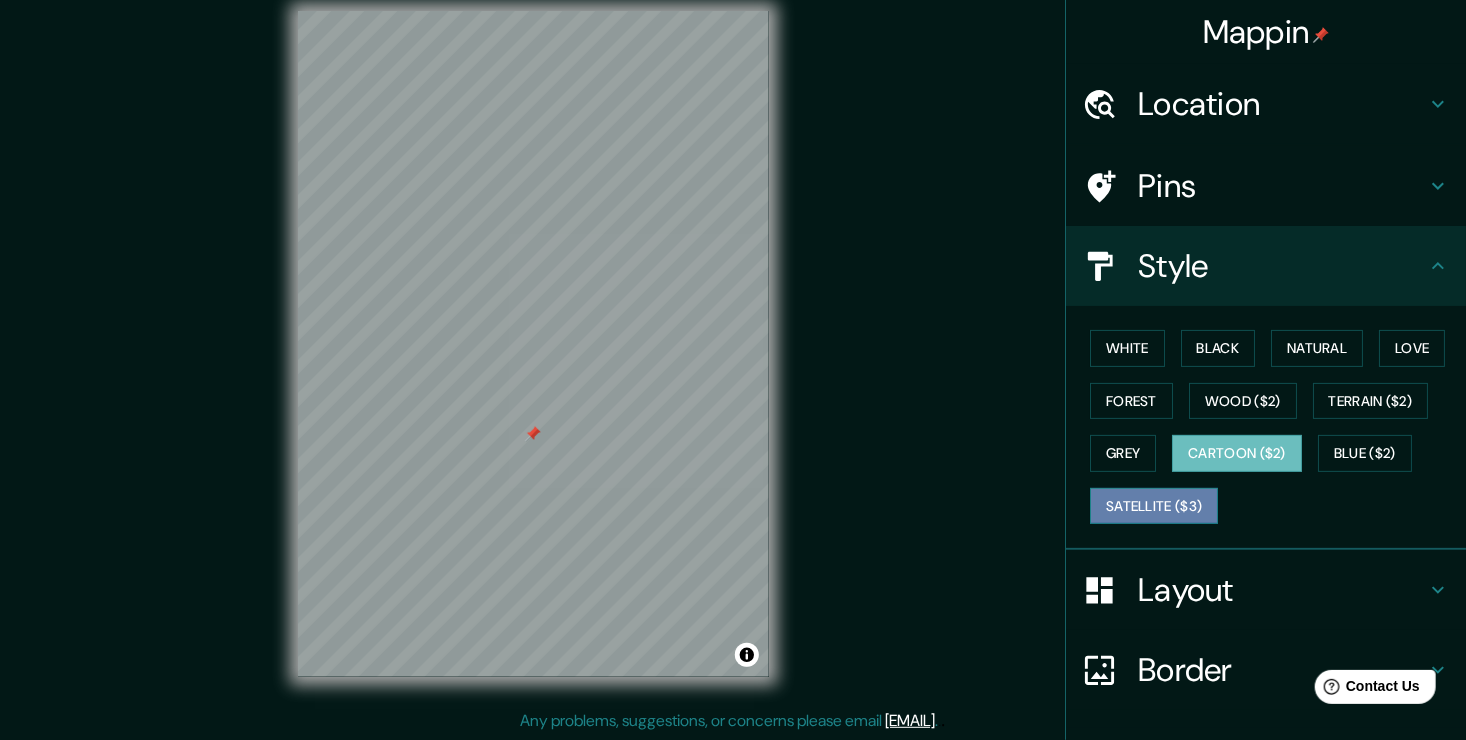 click on "Satellite ($3)" at bounding box center (1154, 506) 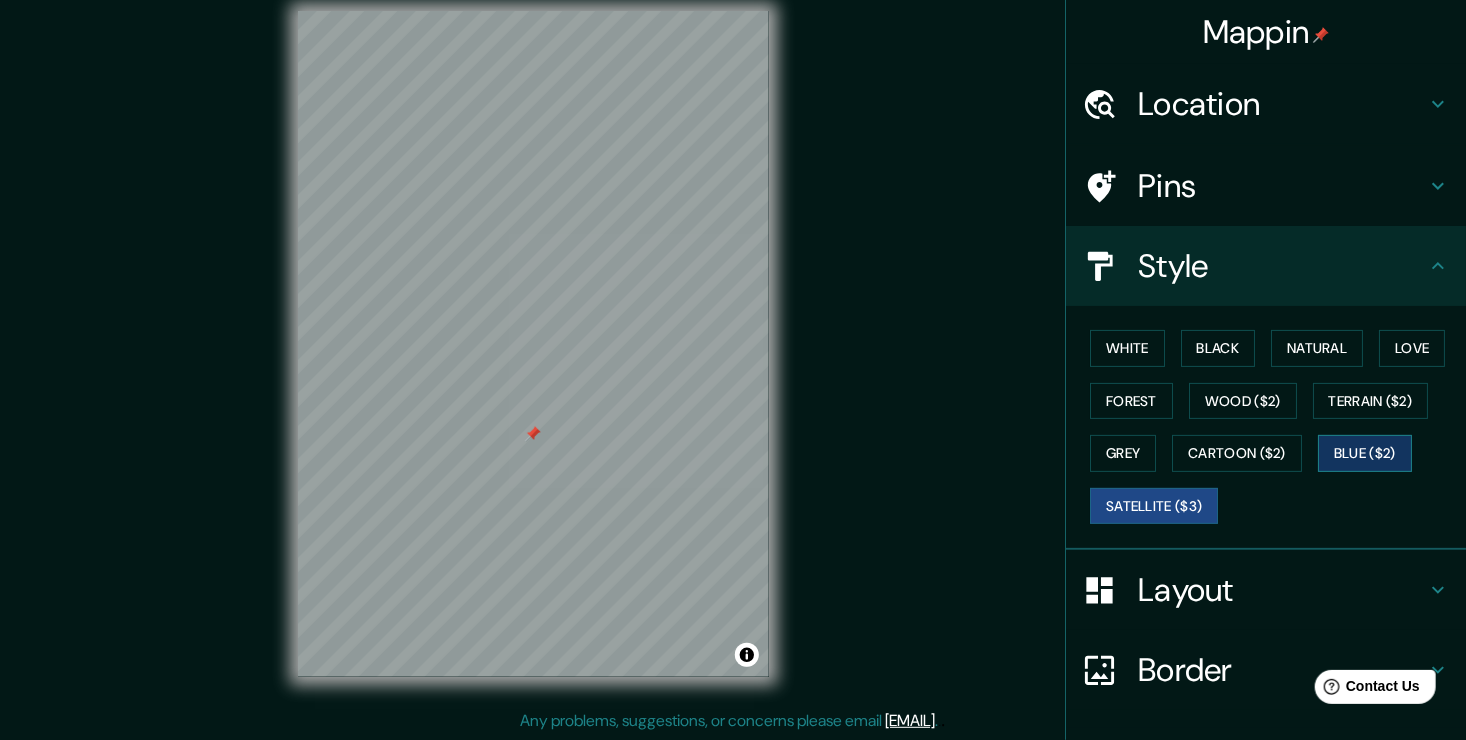 click on "Blue ($2)" at bounding box center (1365, 453) 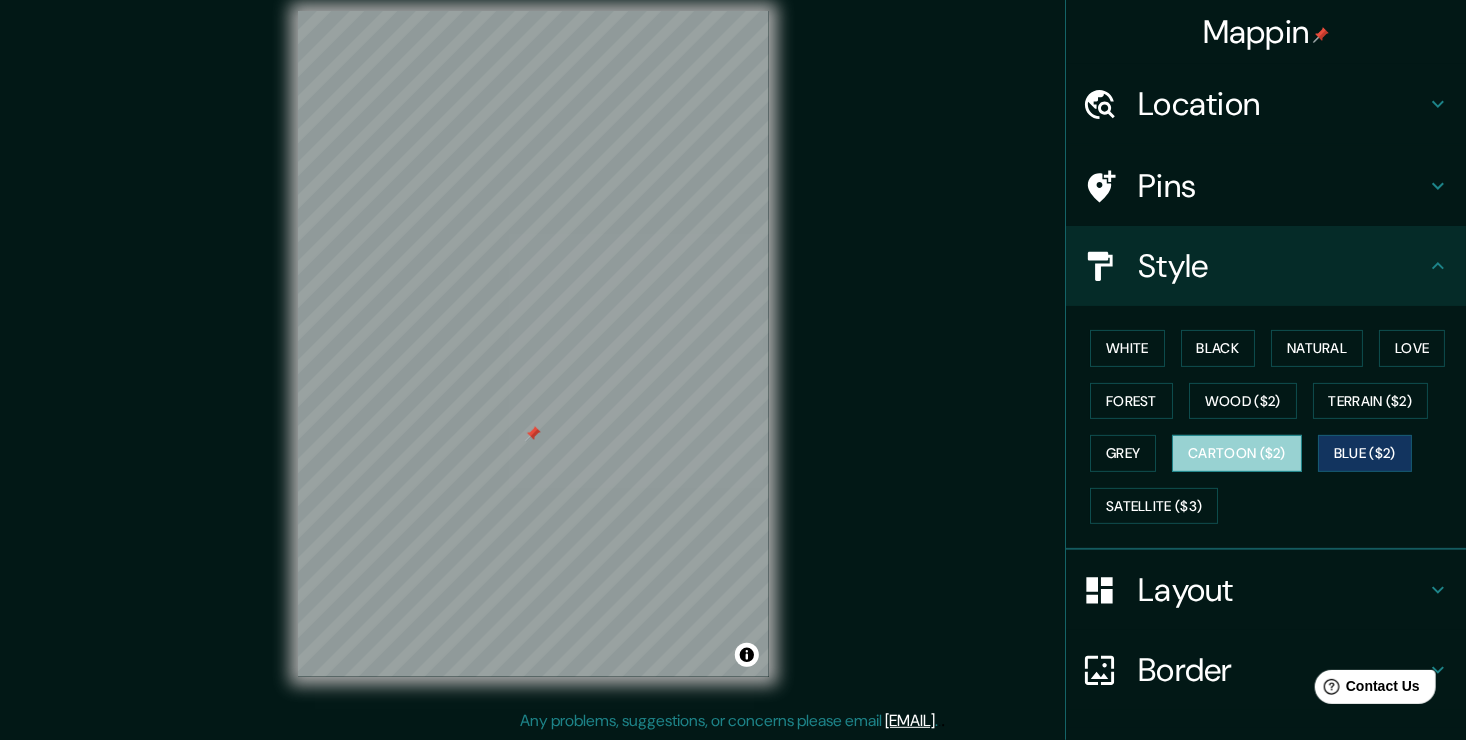 click on "Cartoon ($2)" at bounding box center (1237, 453) 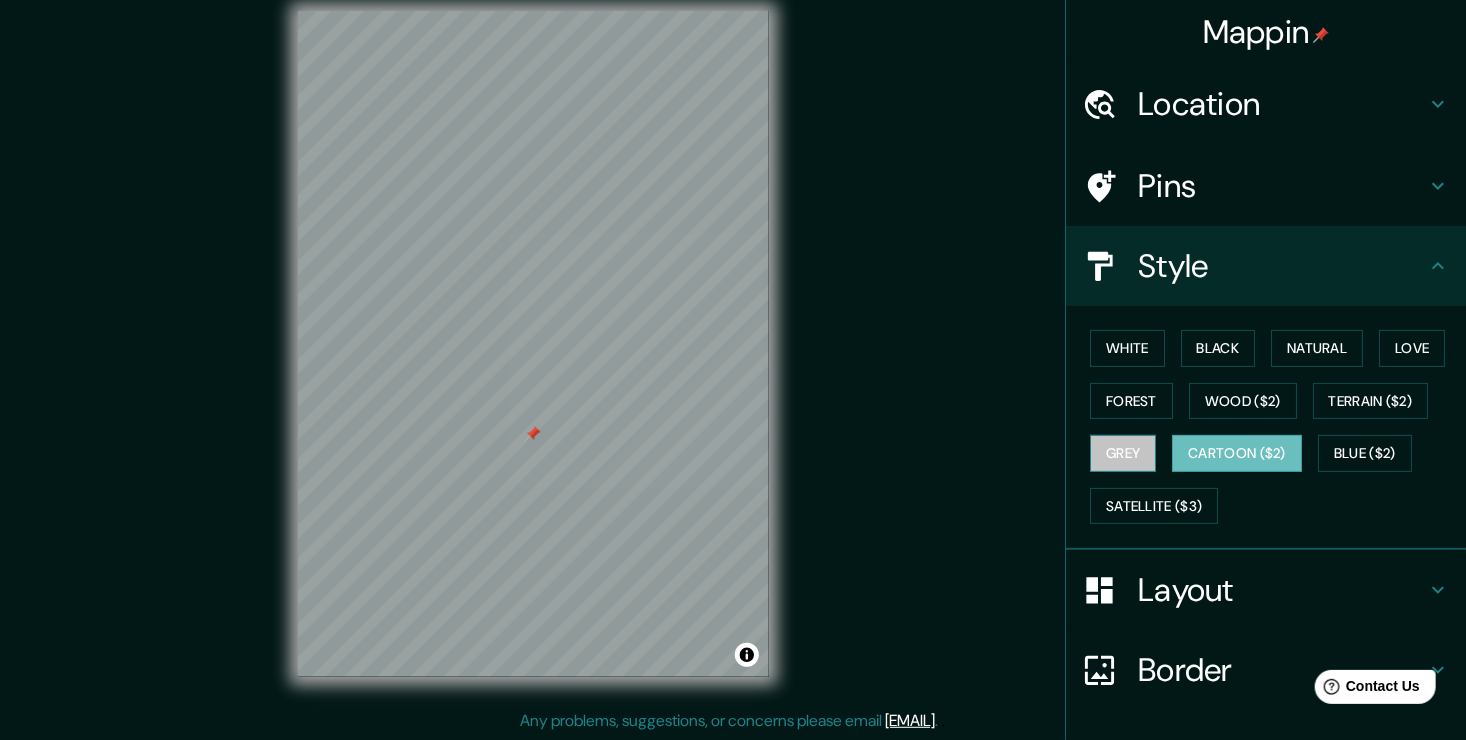 click on "Grey" at bounding box center [1123, 453] 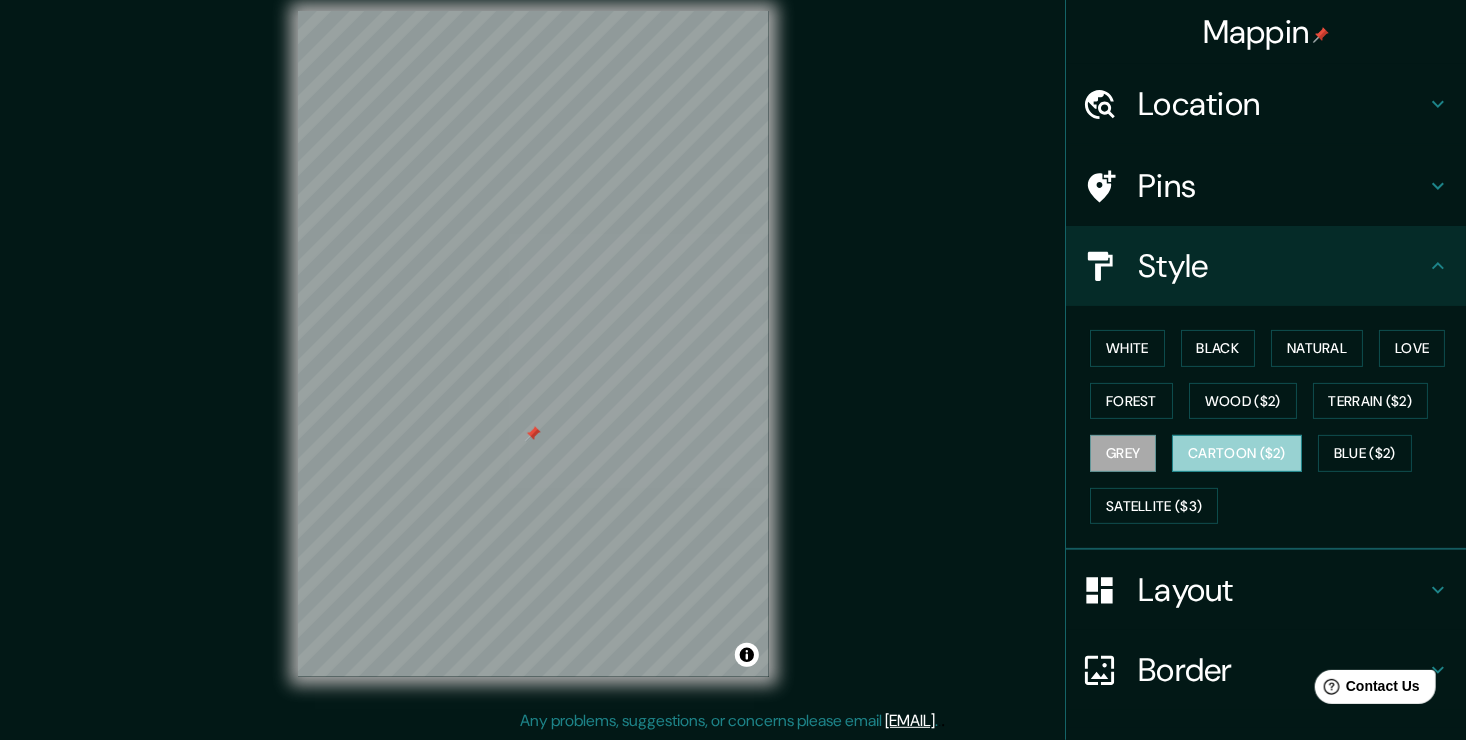click on "Cartoon ($2)" at bounding box center [1237, 453] 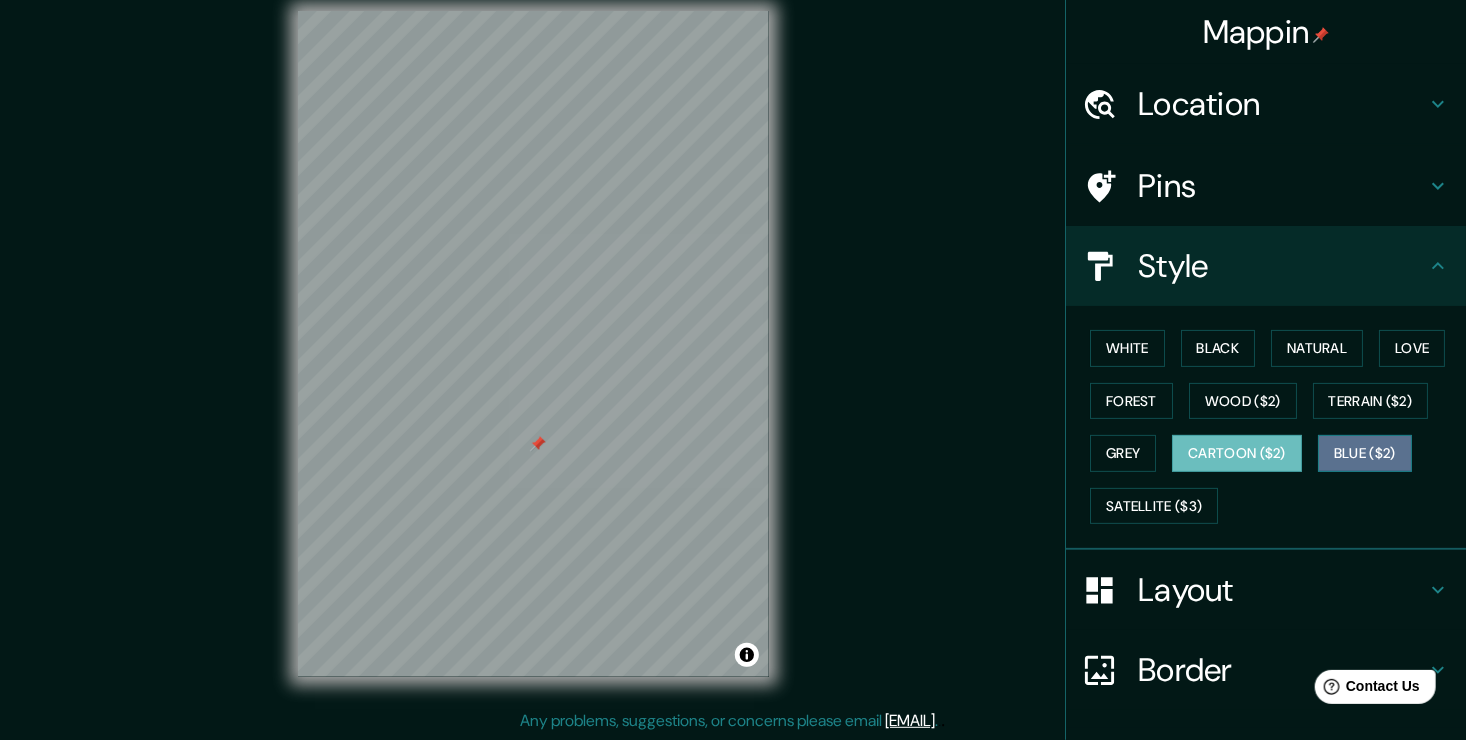 click on "Blue ($2)" at bounding box center (1365, 453) 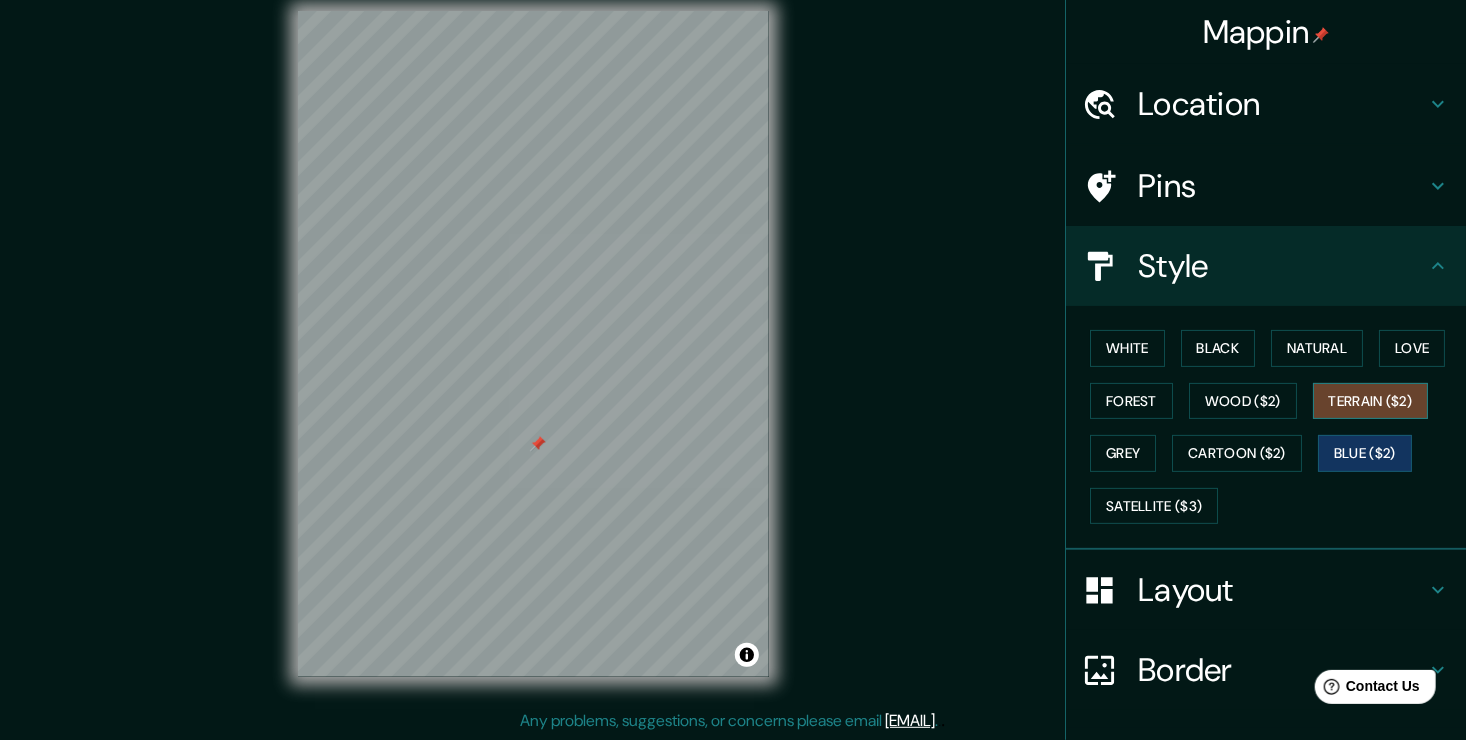 click on "Terrain ($2)" at bounding box center (1371, 401) 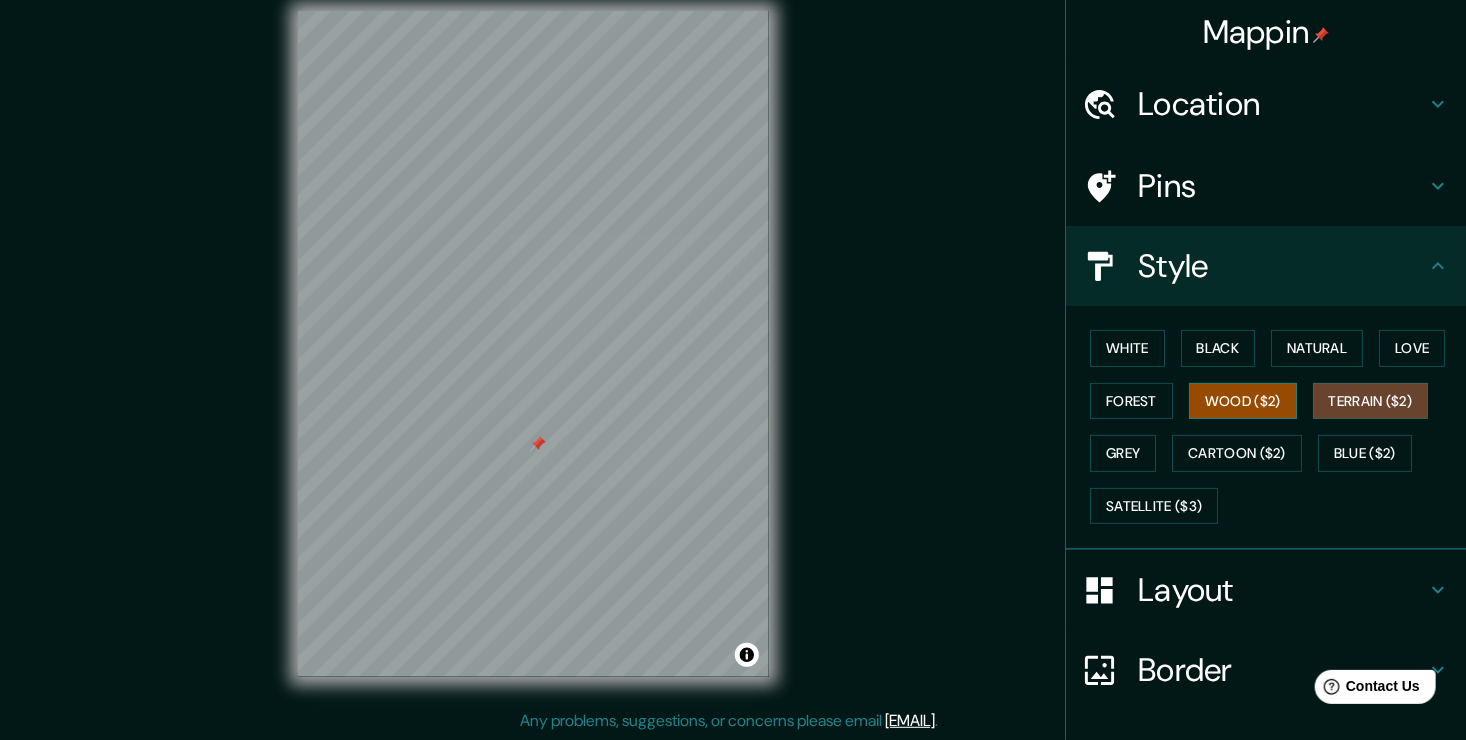 click on "Wood ($2)" at bounding box center (1243, 401) 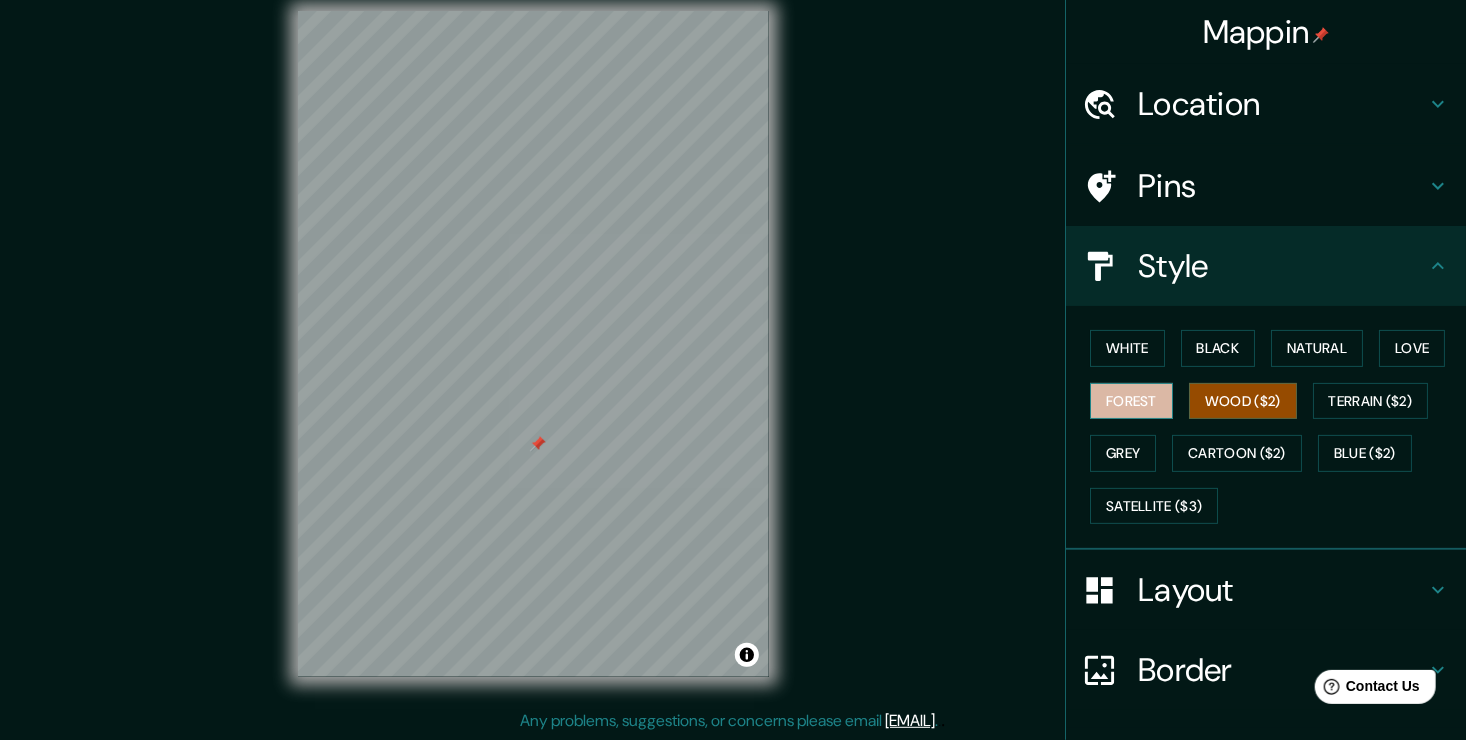 click on "Forest" at bounding box center [1131, 401] 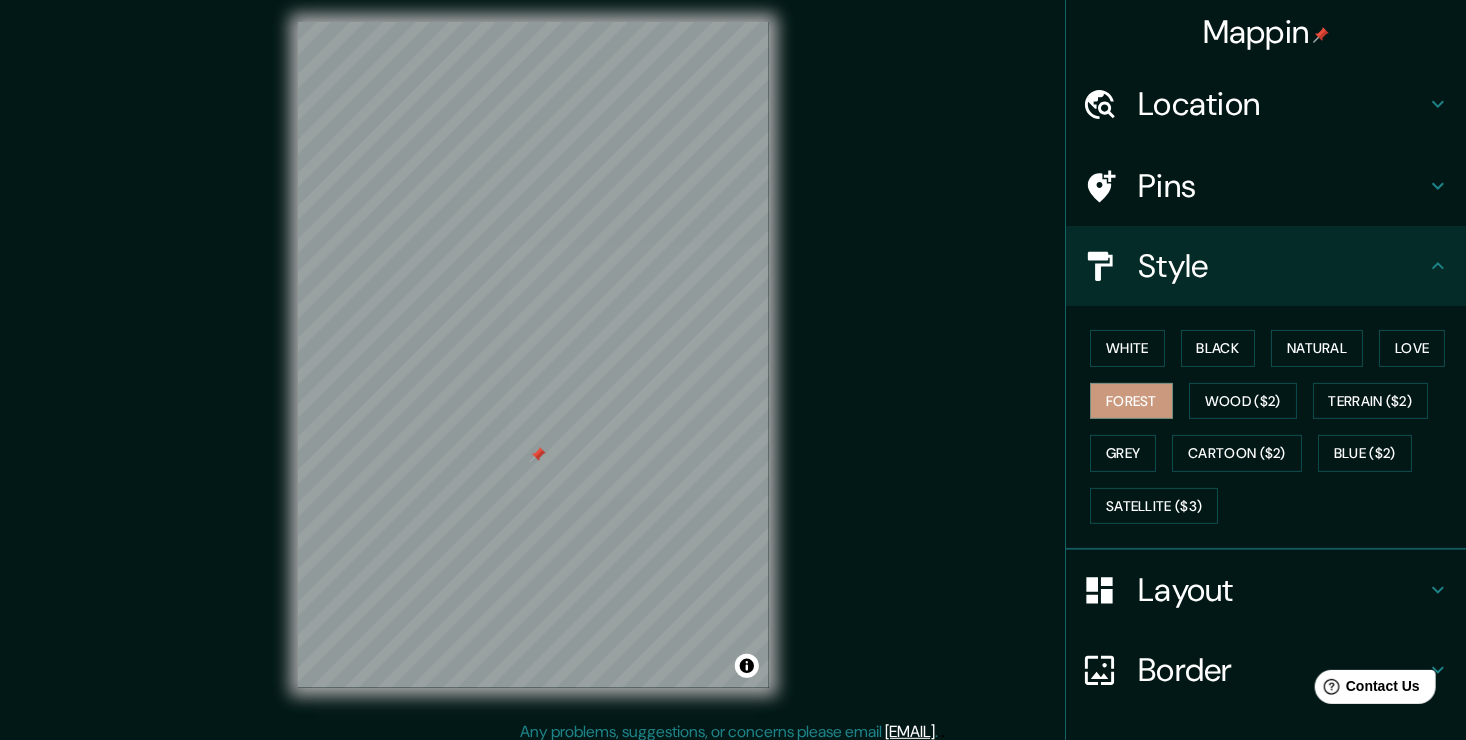 scroll, scrollTop: 2, scrollLeft: 0, axis: vertical 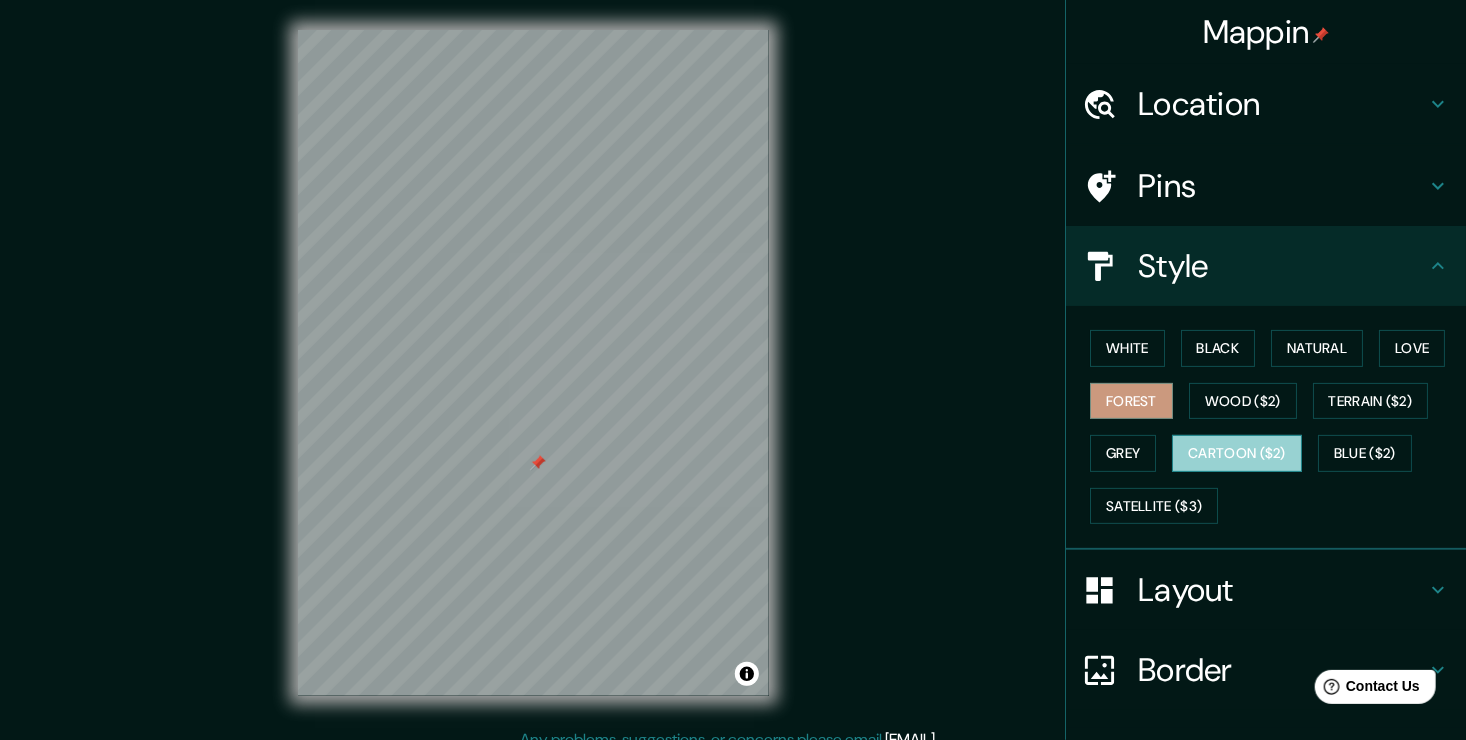 click on "Cartoon ($2)" at bounding box center (1237, 453) 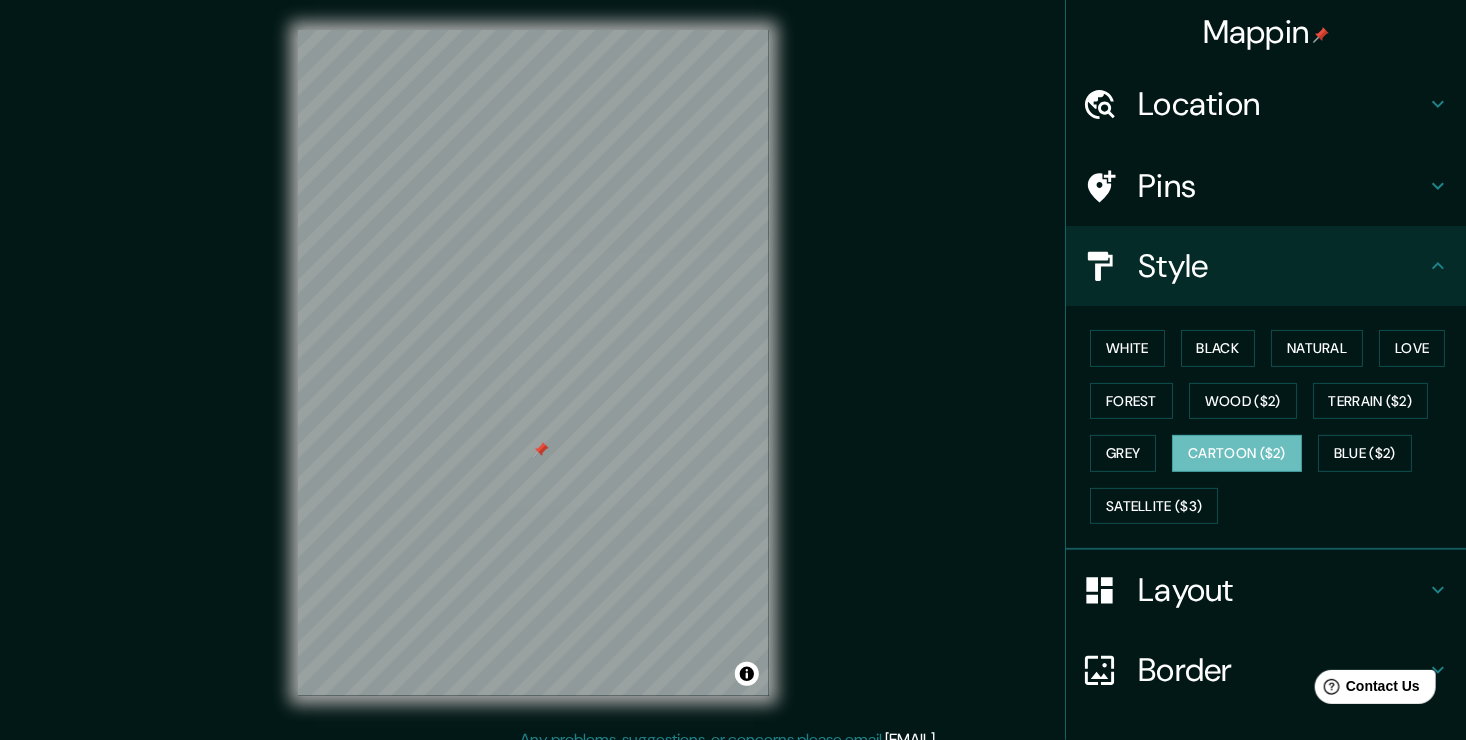 click 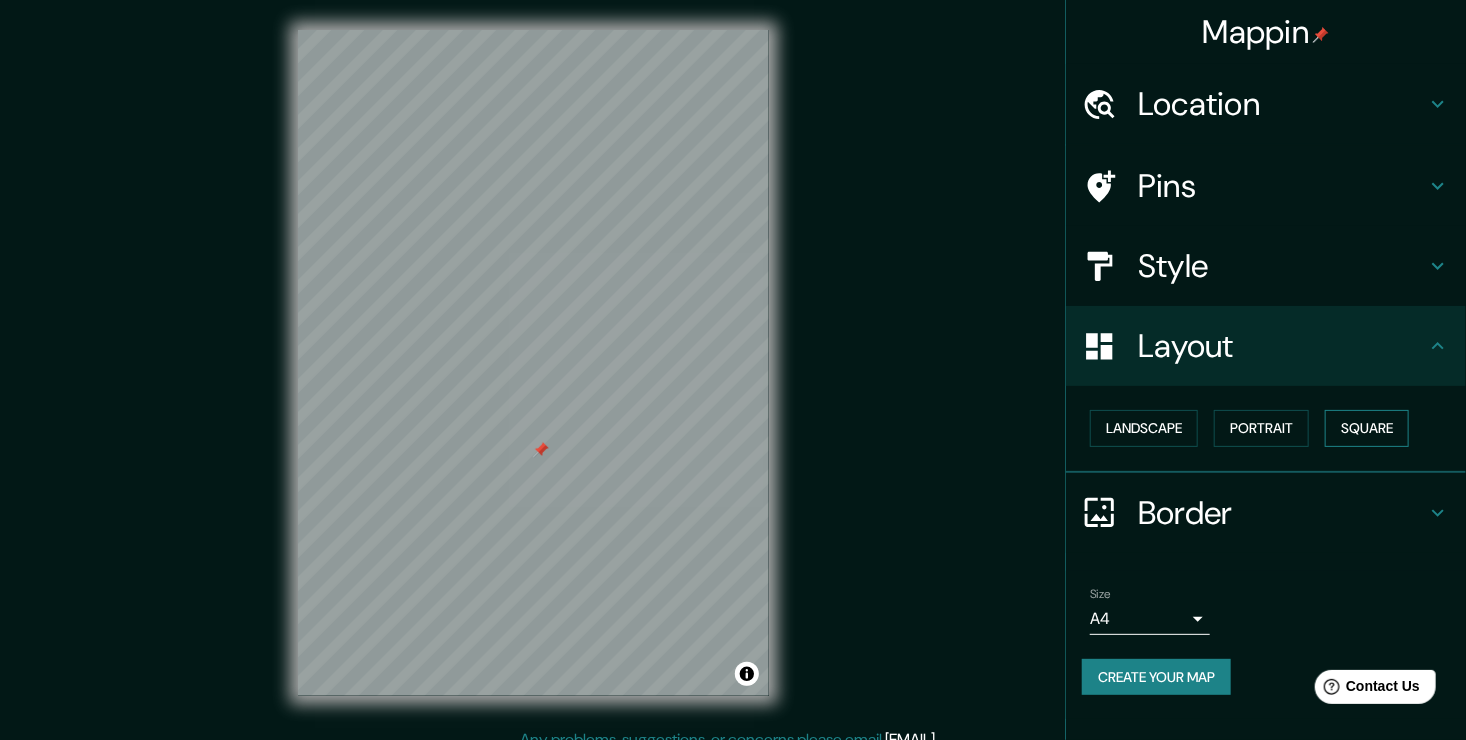 click on "Square" at bounding box center [1367, 428] 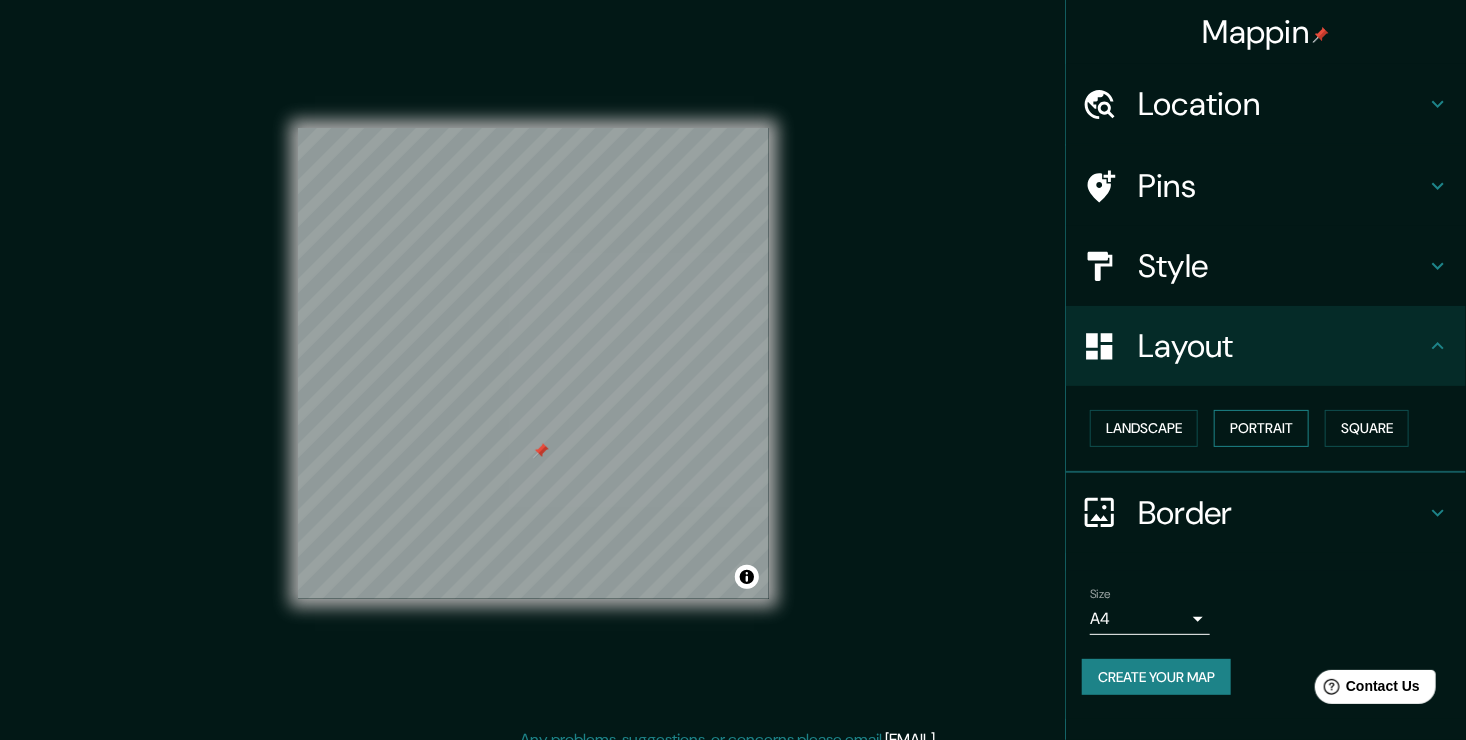 click on "Portrait" at bounding box center [1261, 428] 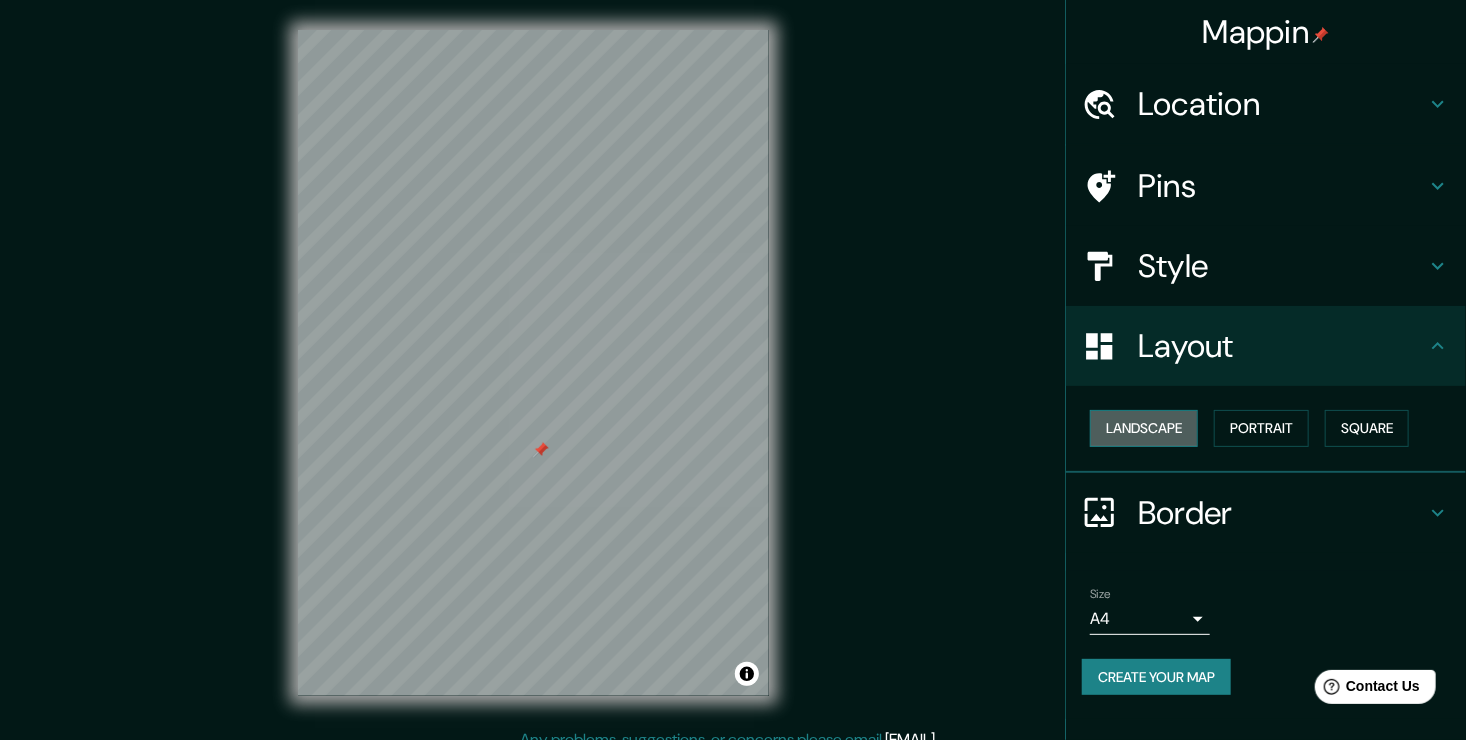 click on "Landscape" at bounding box center (1144, 428) 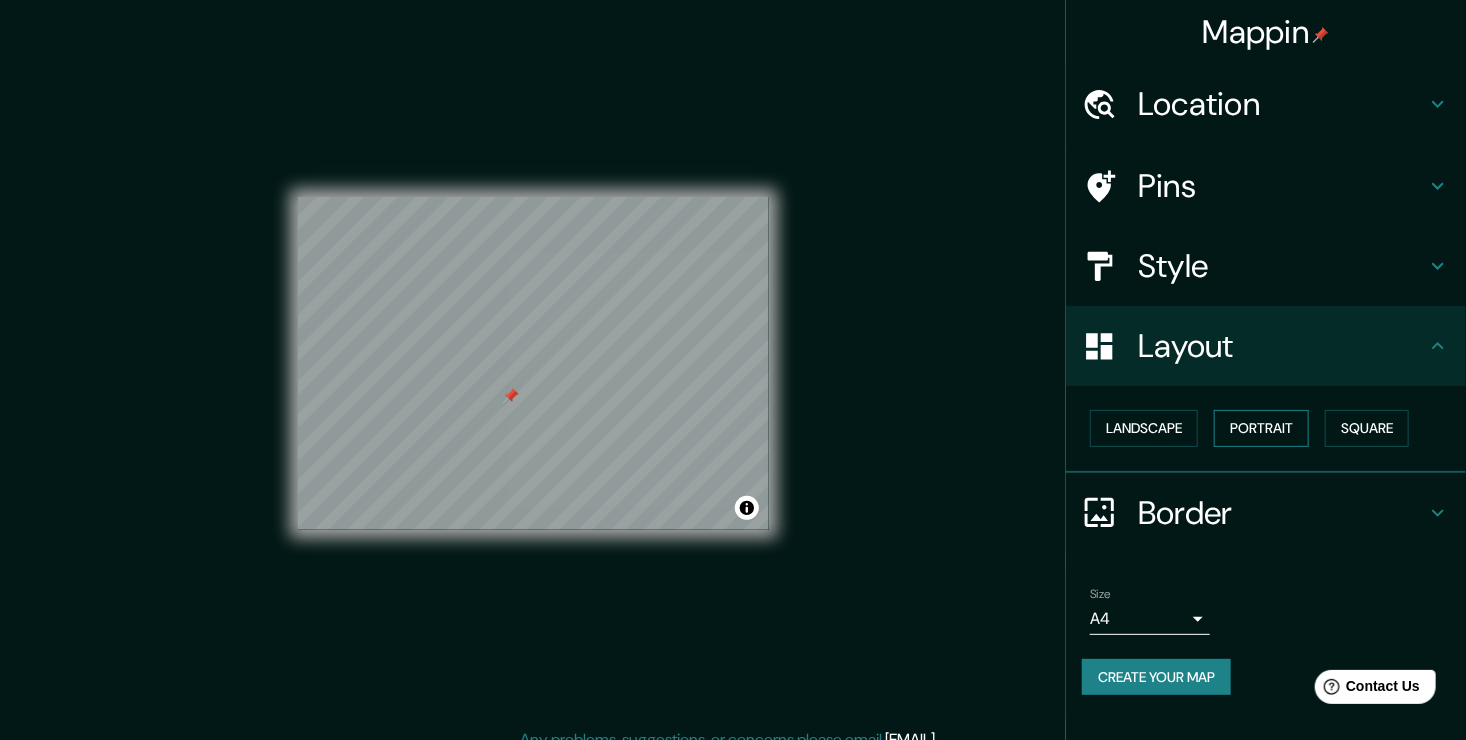 click on "Portrait" at bounding box center [1261, 428] 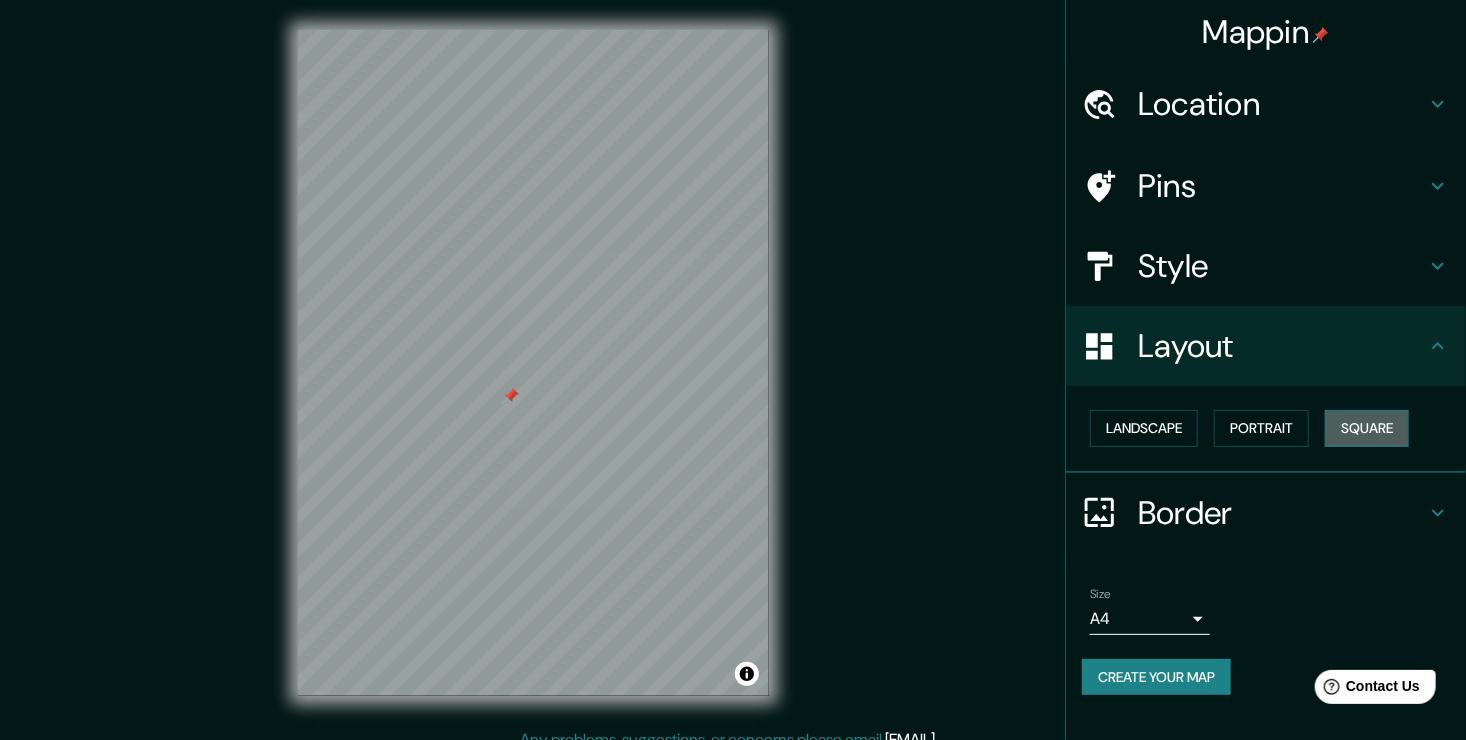 click on "Square" at bounding box center (1367, 428) 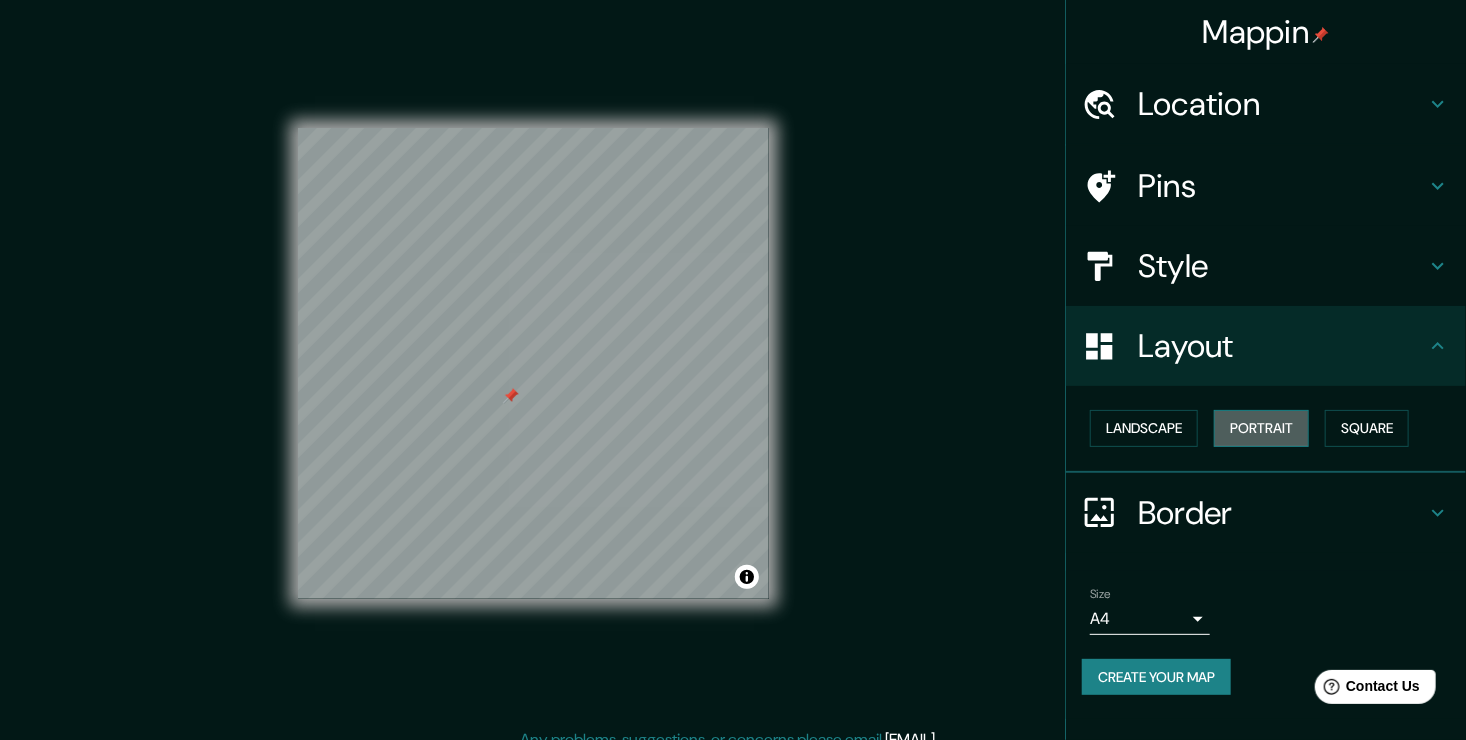 click on "Portrait" at bounding box center (1261, 428) 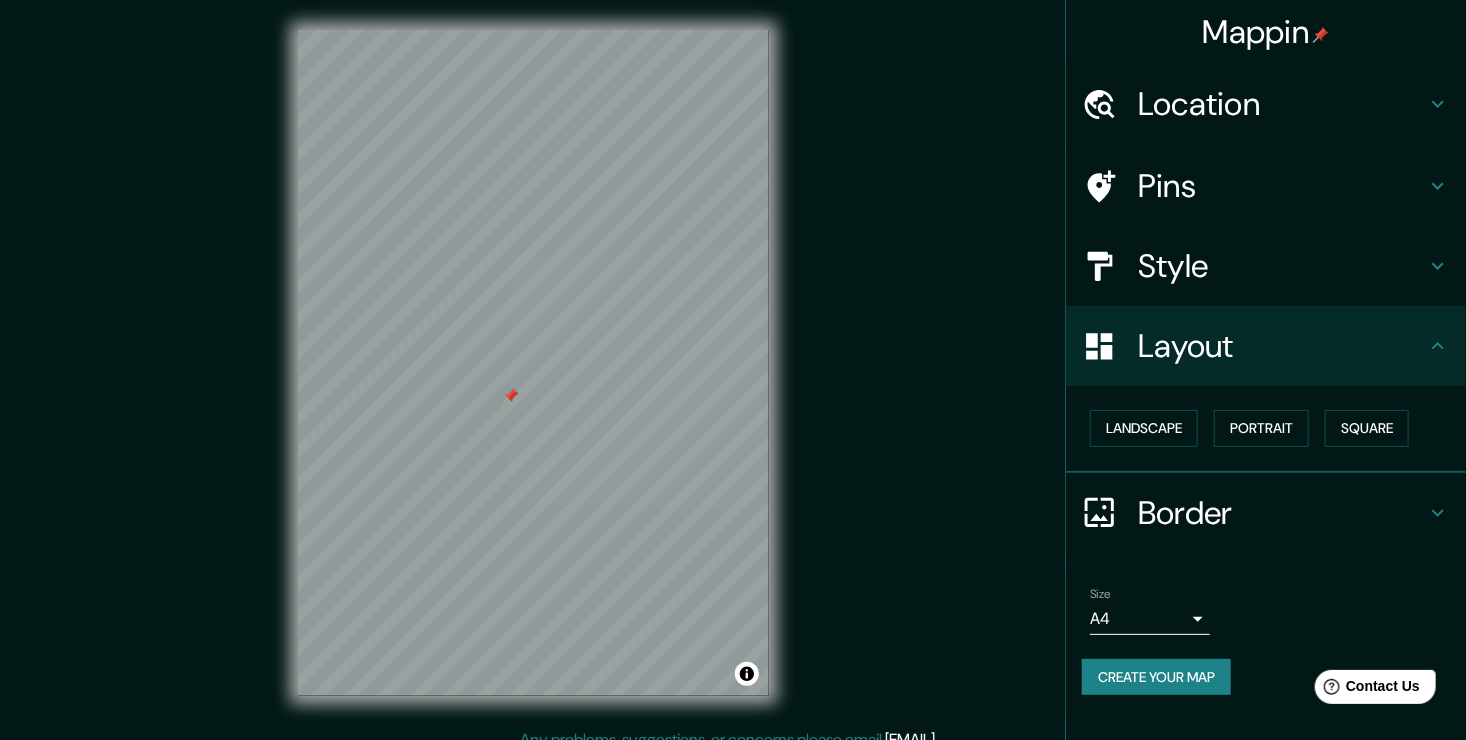 click 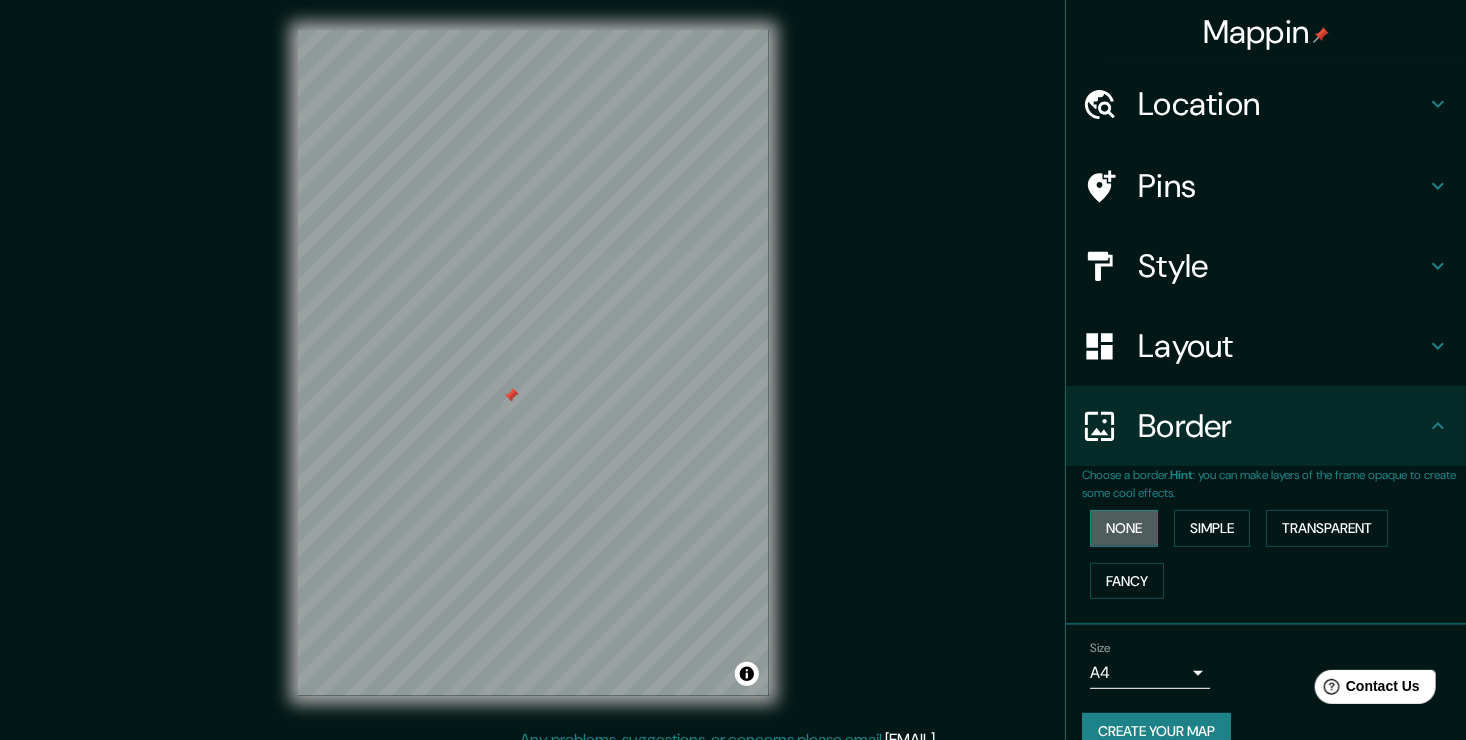 click on "None" at bounding box center [1124, 528] 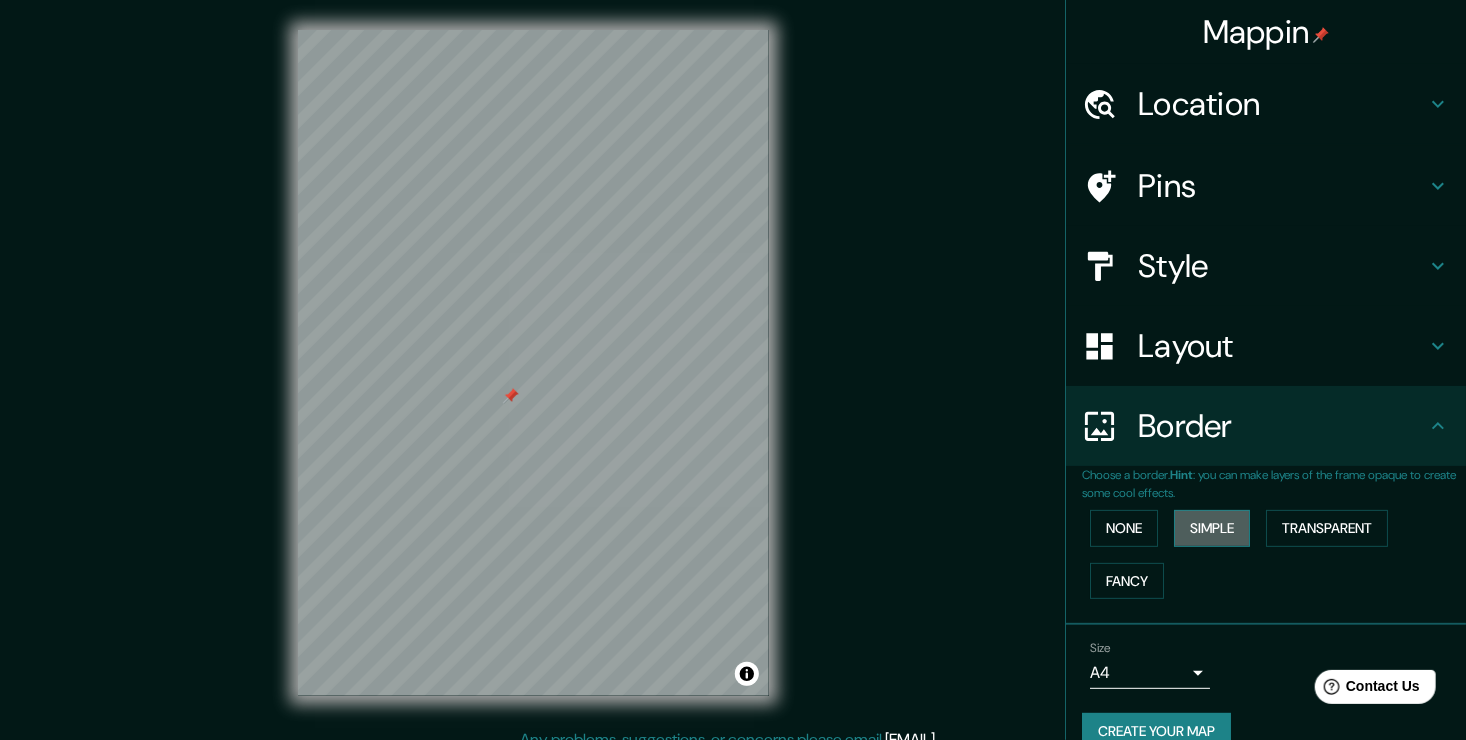 click on "Simple" at bounding box center [1212, 528] 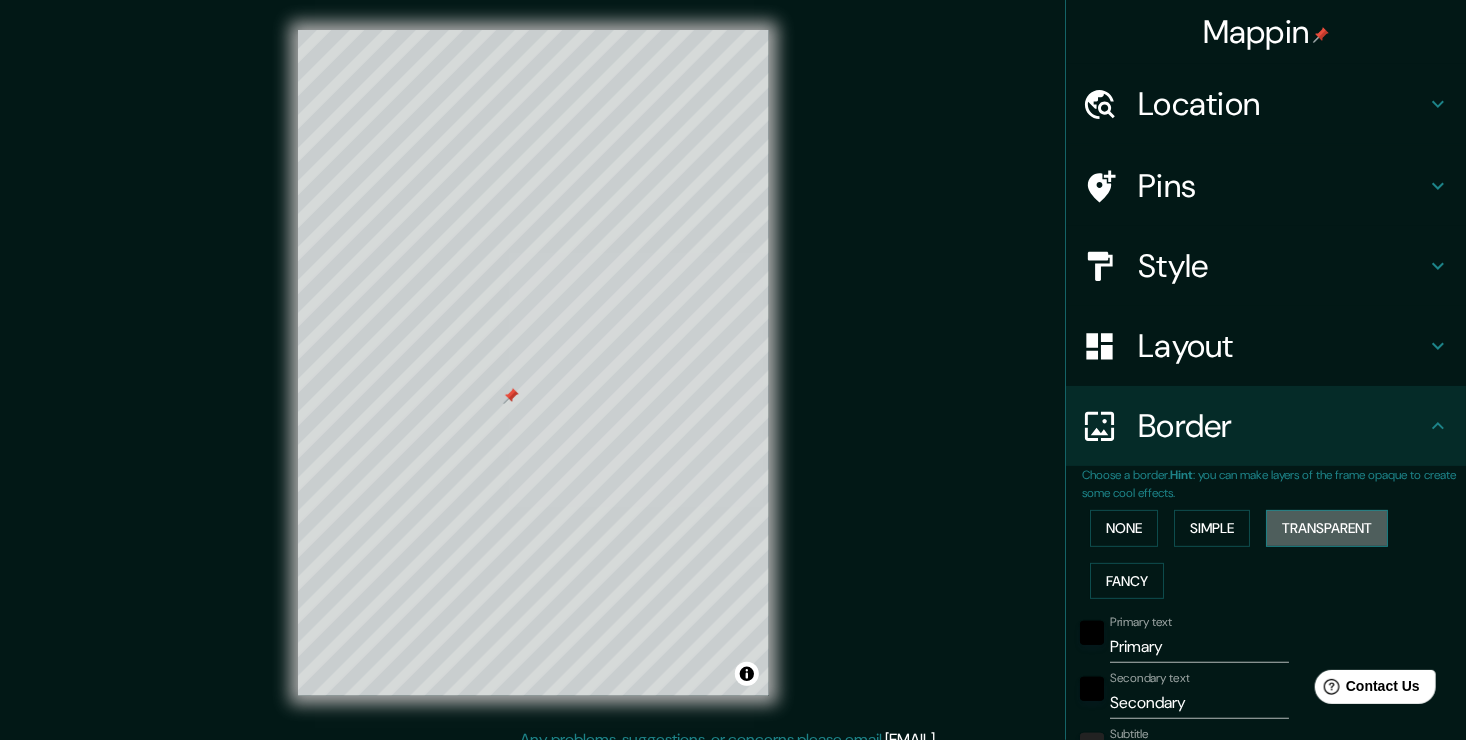 click on "Transparent" at bounding box center [1327, 528] 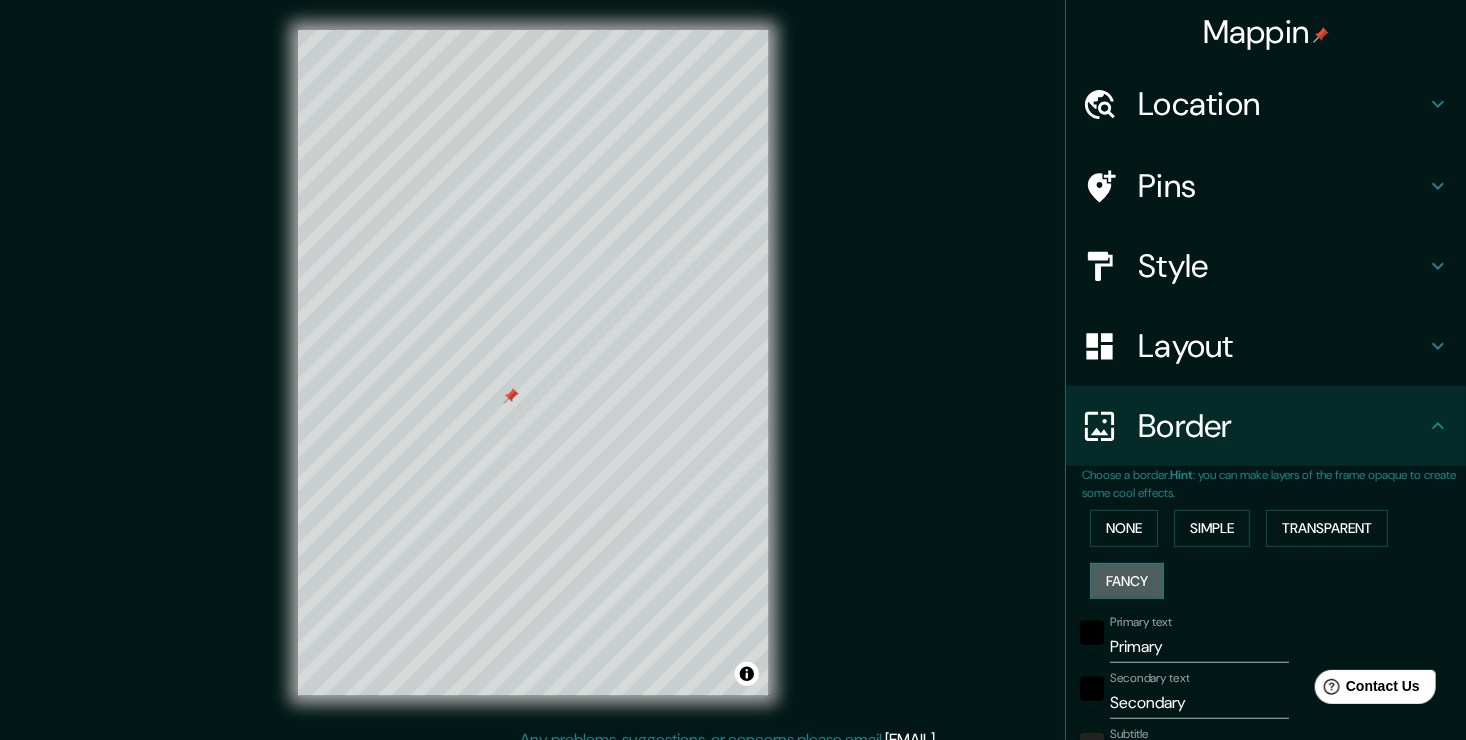 click on "Fancy" at bounding box center (1127, 581) 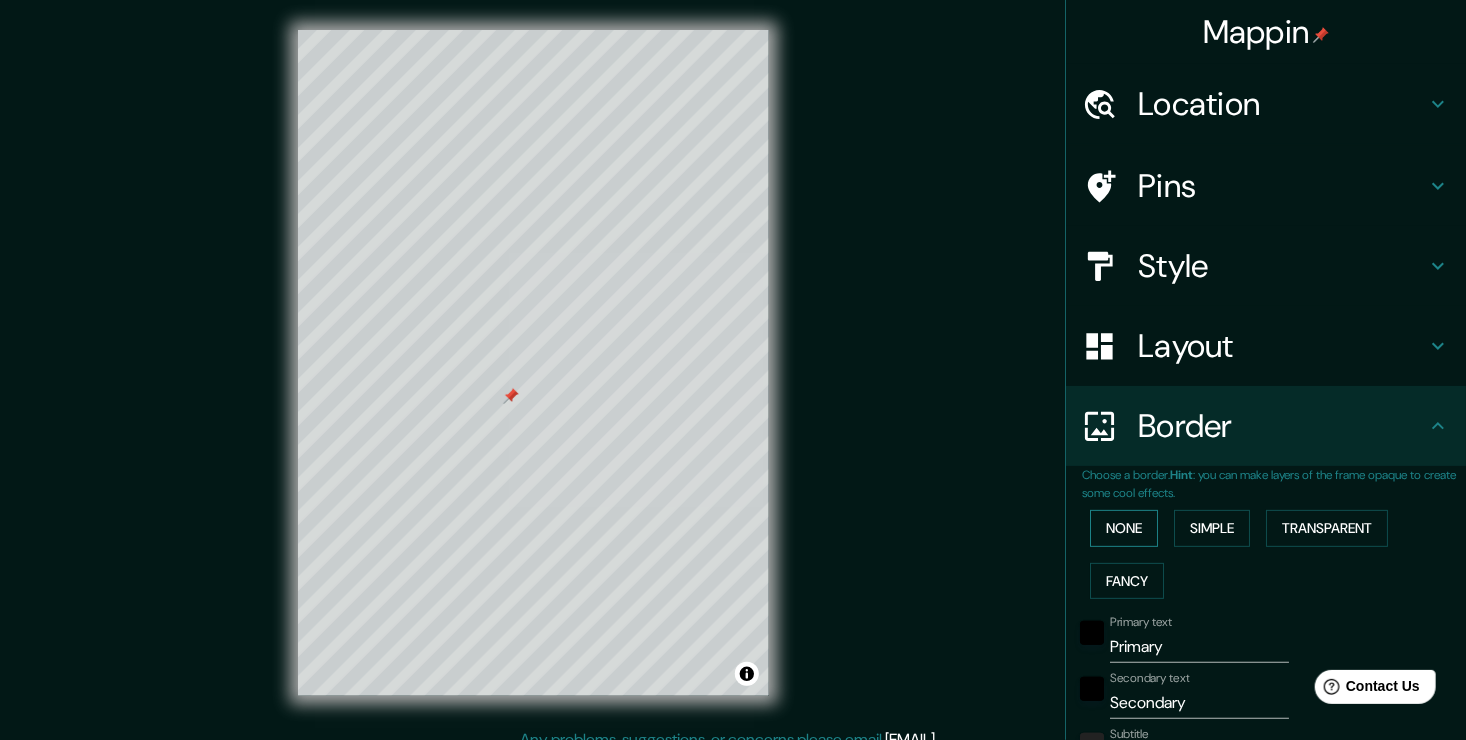 click on "None" at bounding box center (1124, 528) 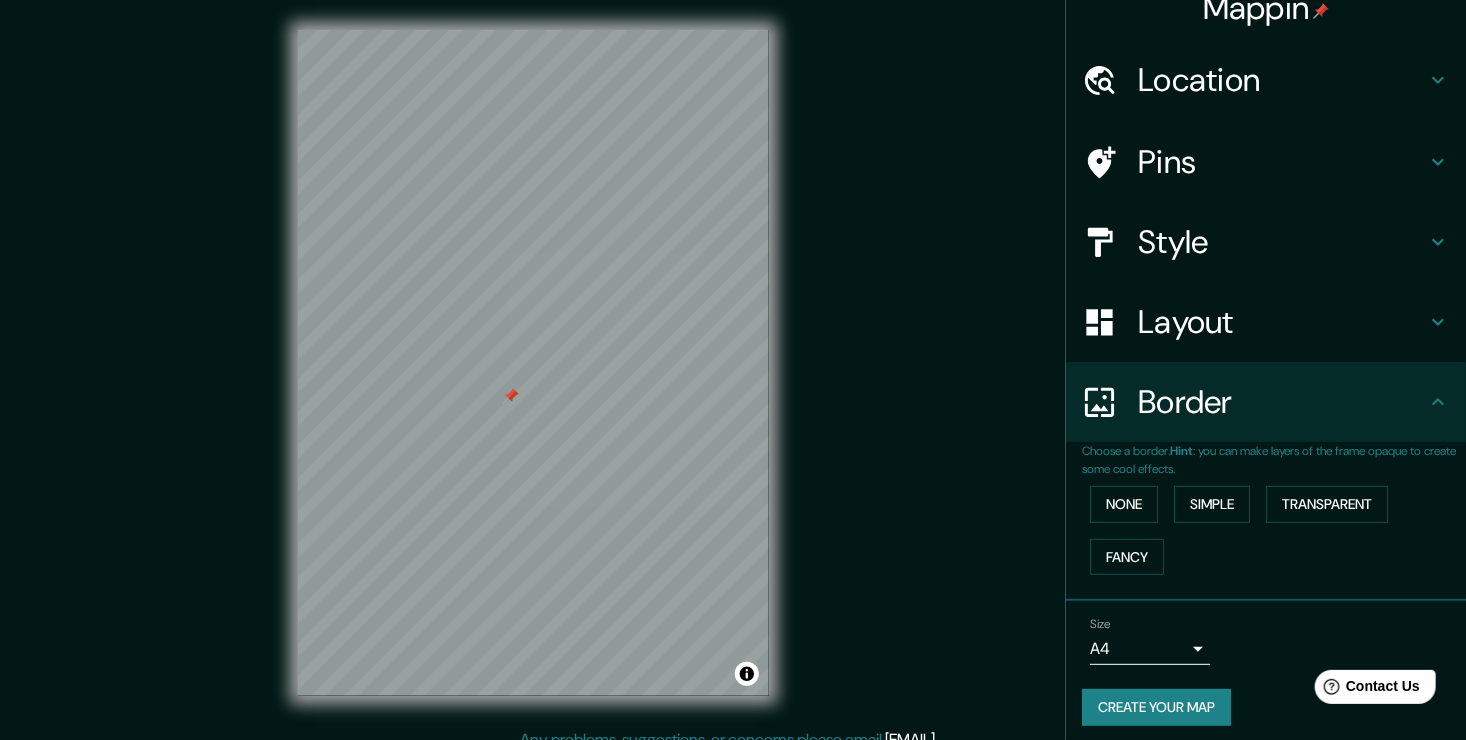 scroll, scrollTop: 32, scrollLeft: 0, axis: vertical 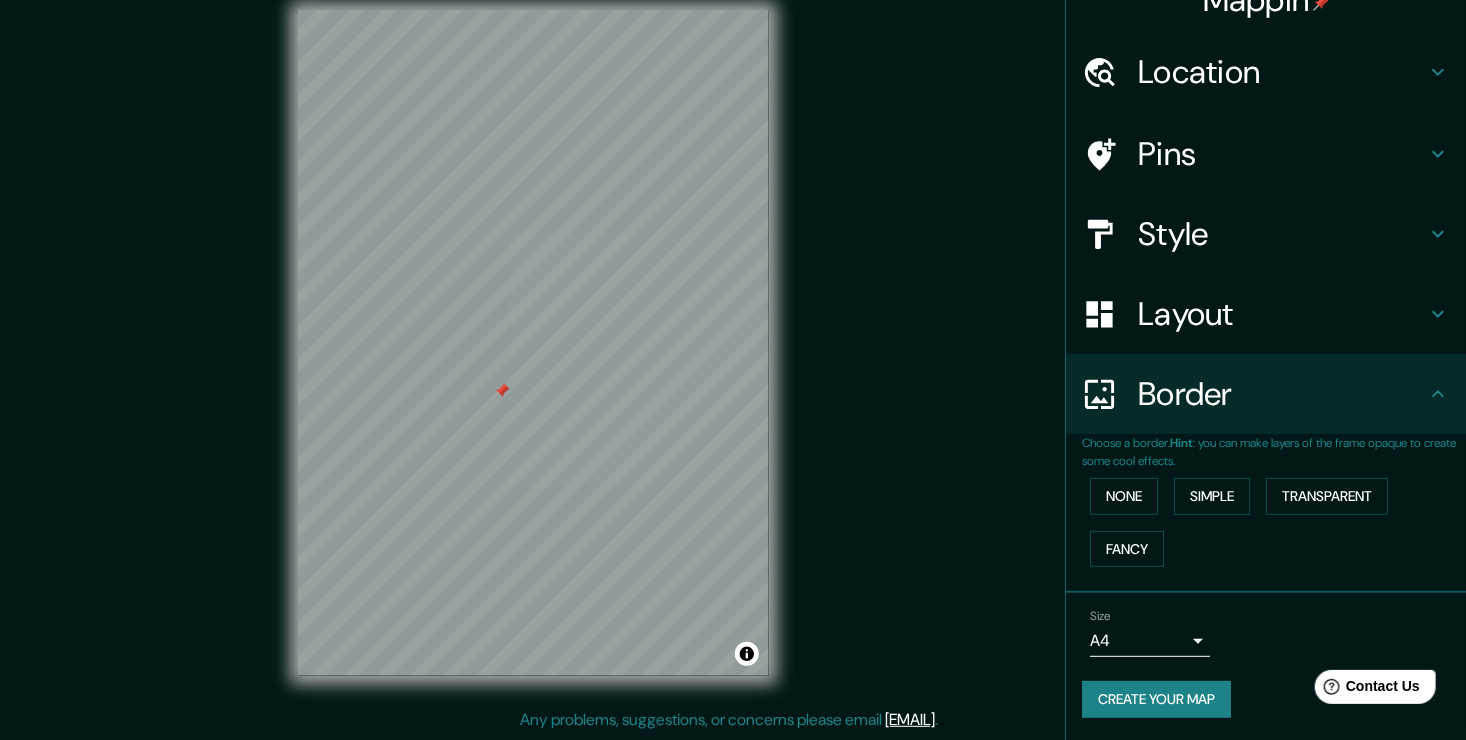 click on "Create your map" at bounding box center [1156, 699] 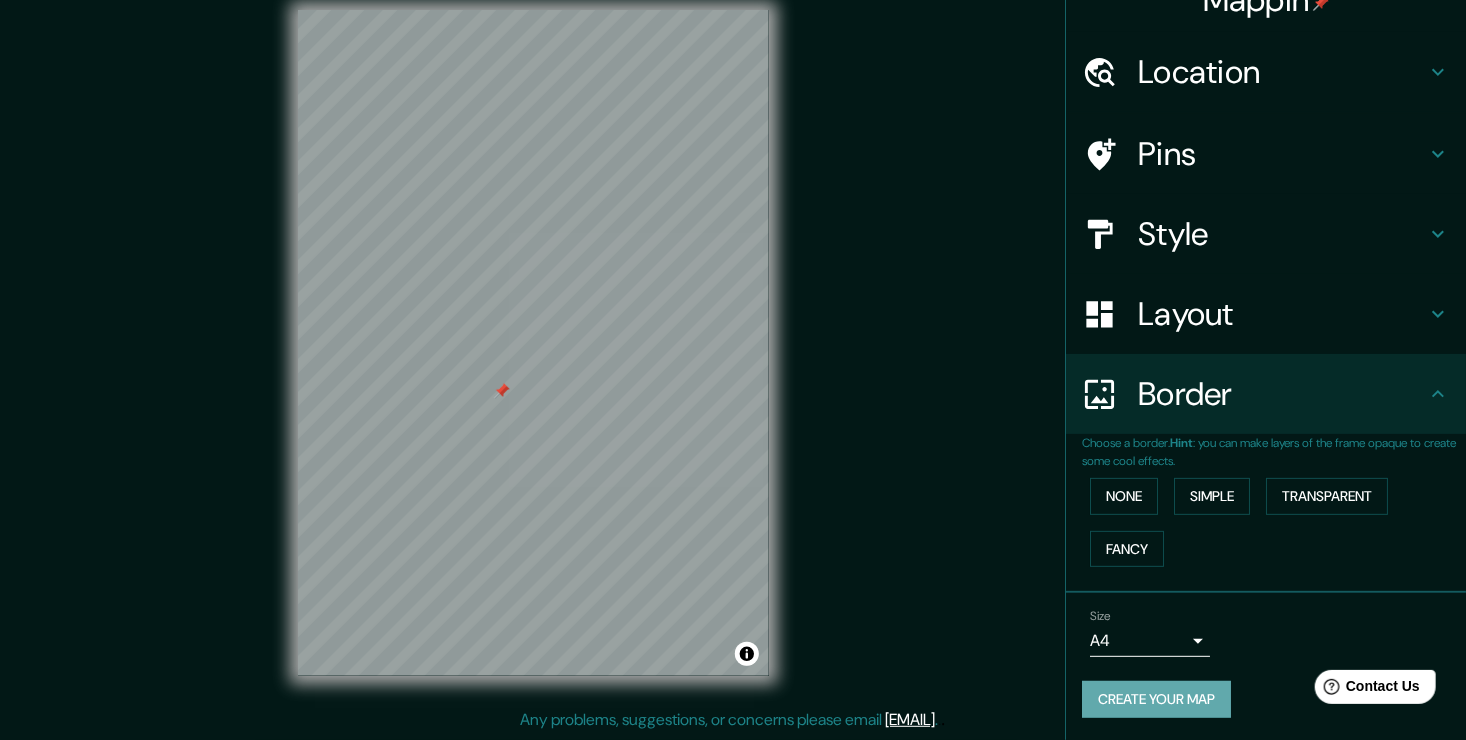 click on "Create your map" at bounding box center (1156, 699) 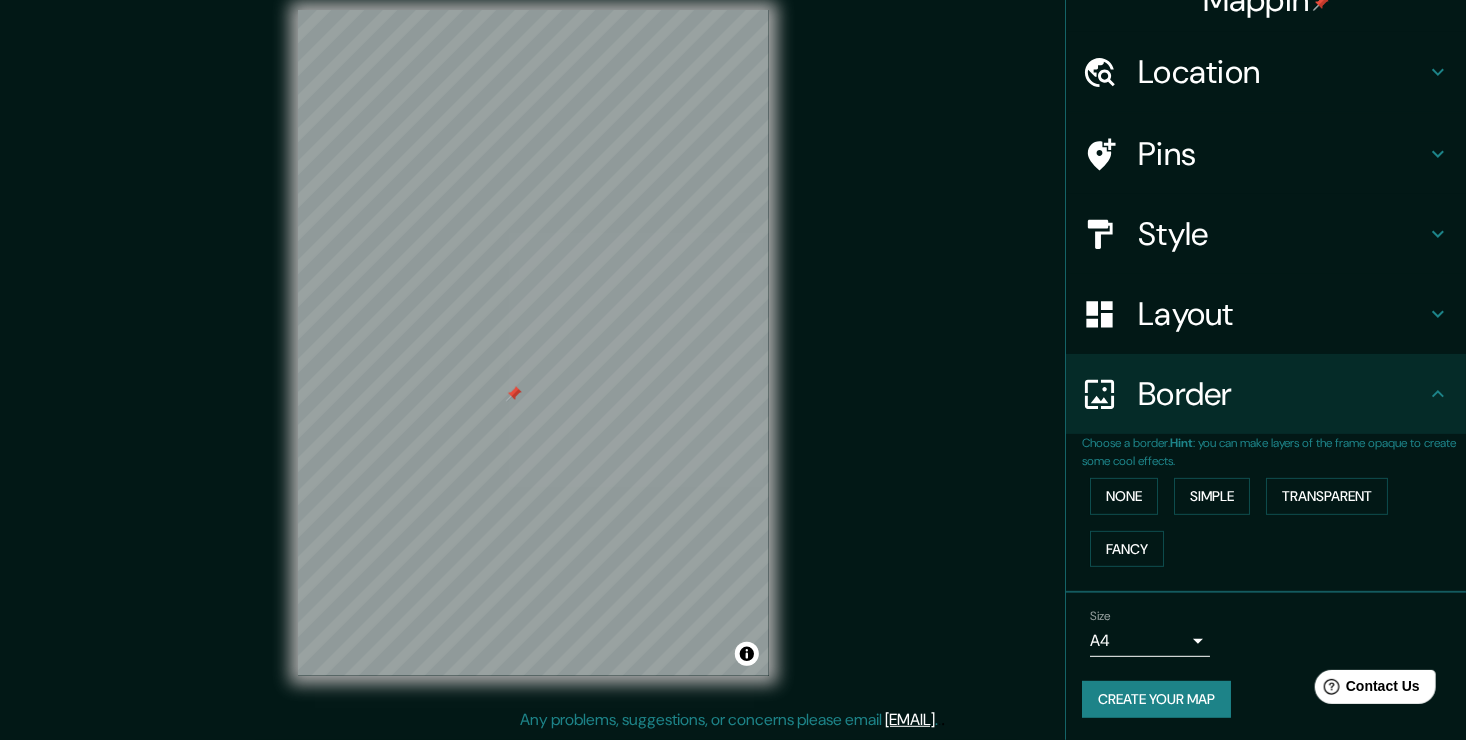 click 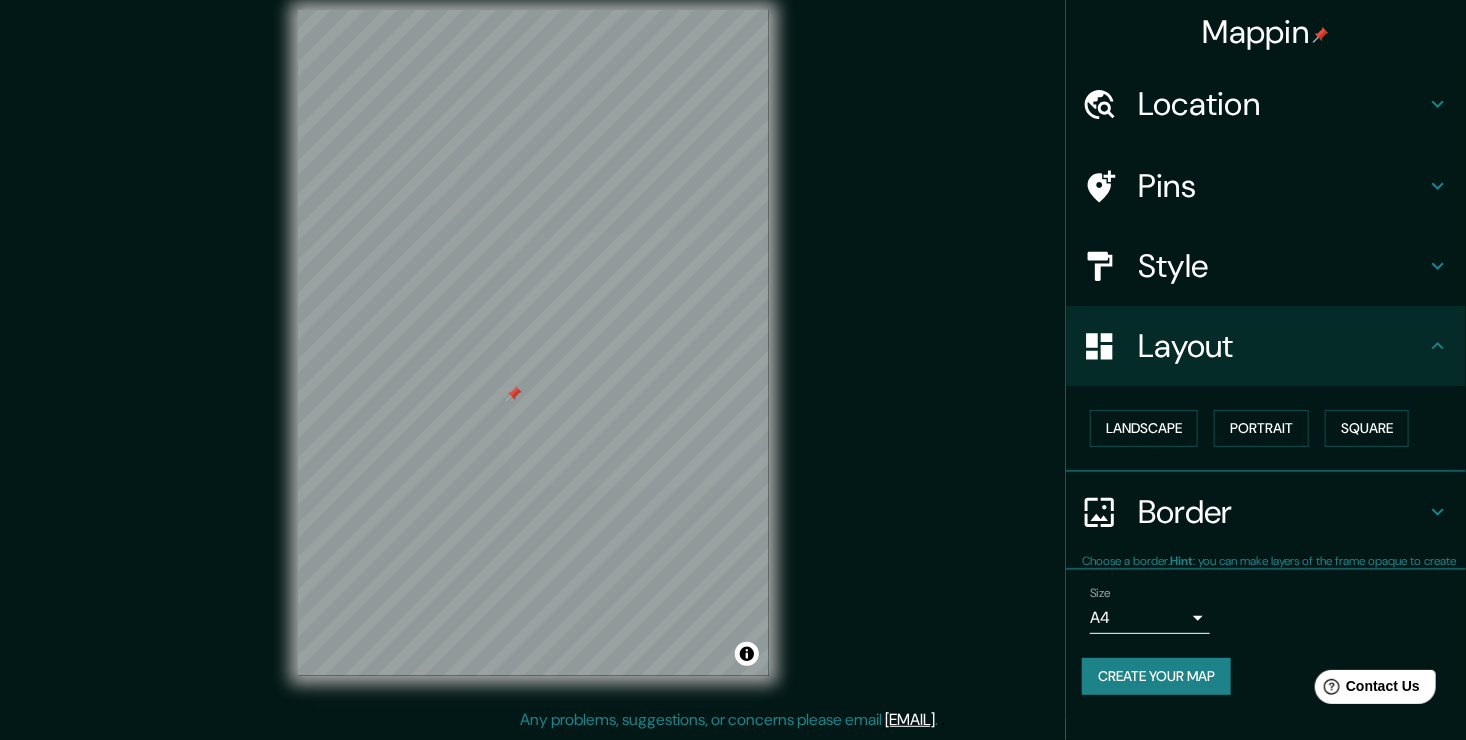 scroll, scrollTop: 0, scrollLeft: 0, axis: both 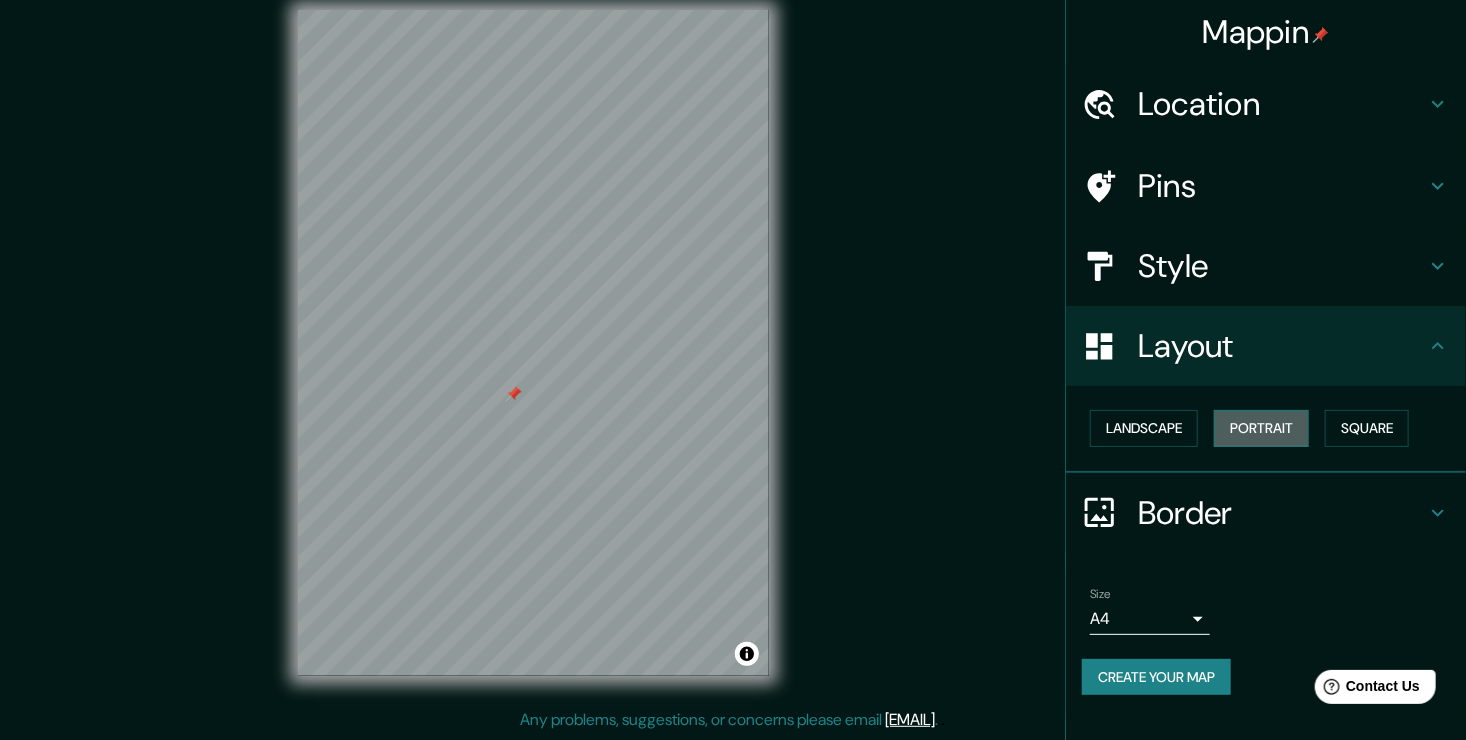 click on "Portrait" at bounding box center [1261, 428] 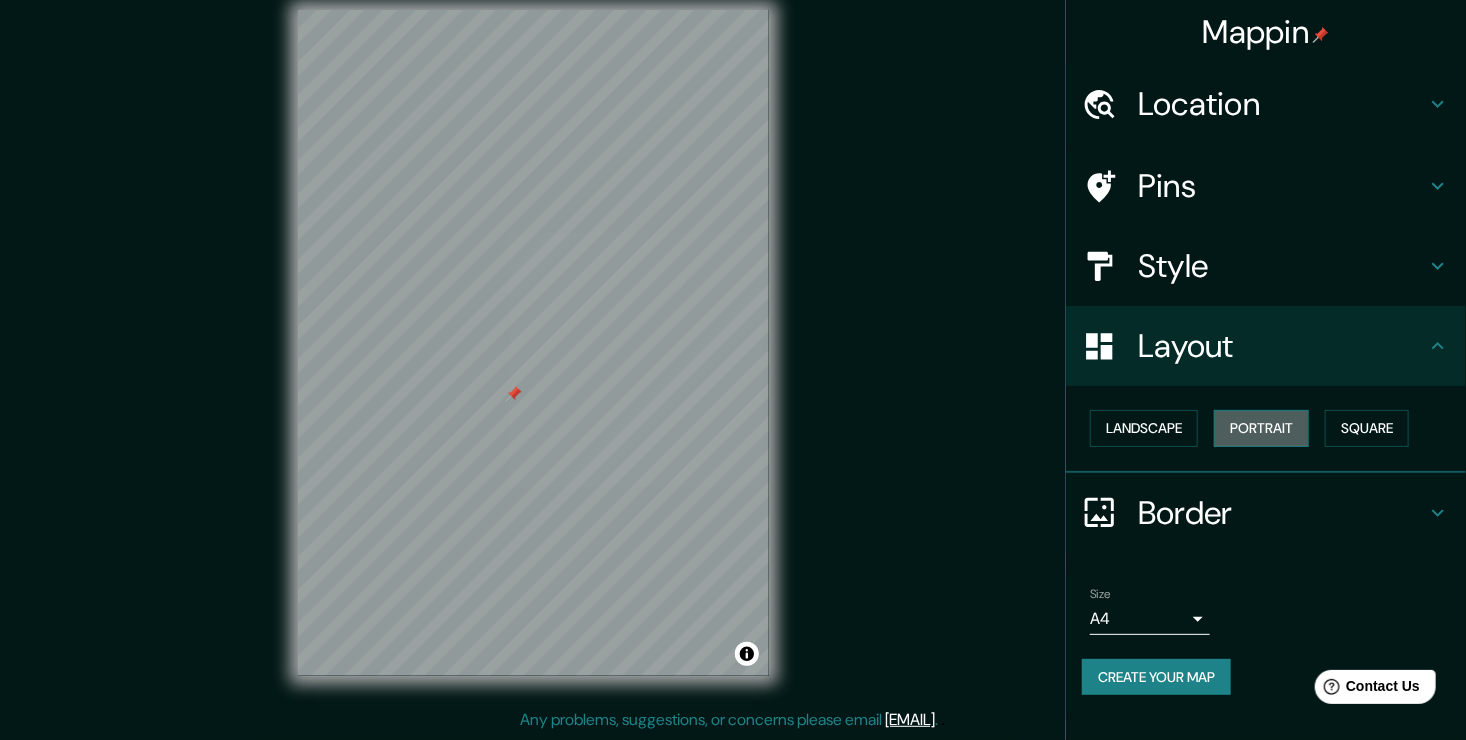 click on "Portrait" at bounding box center (1261, 428) 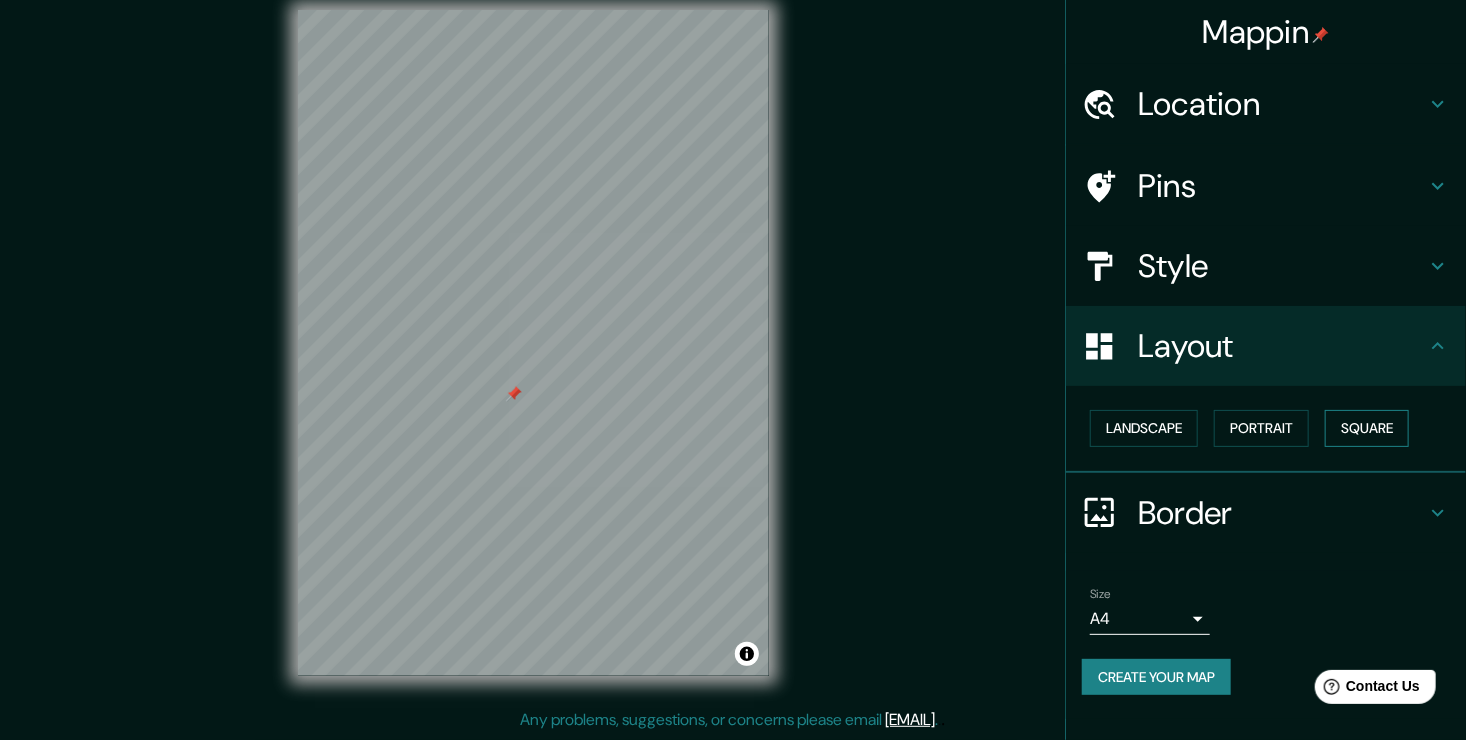 click on "Square" at bounding box center (1367, 428) 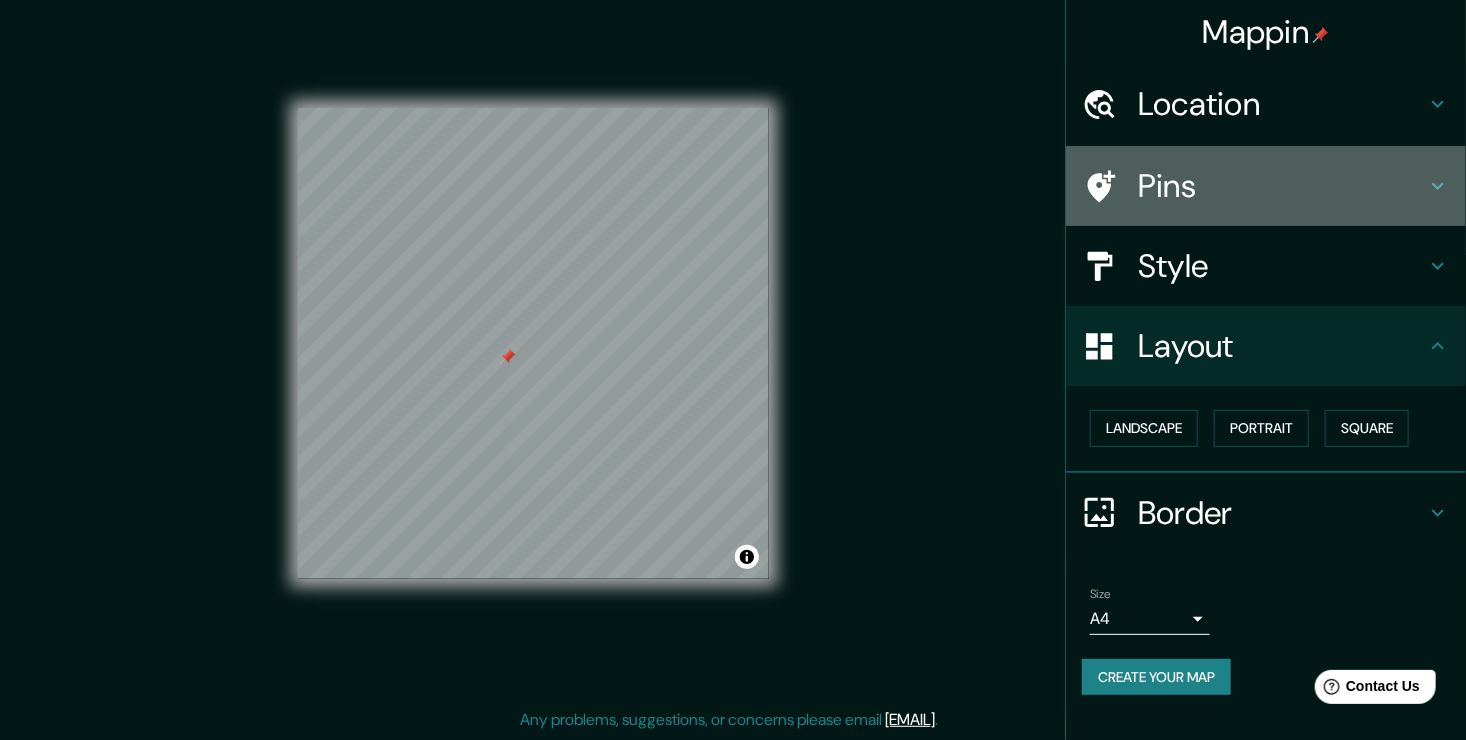 click 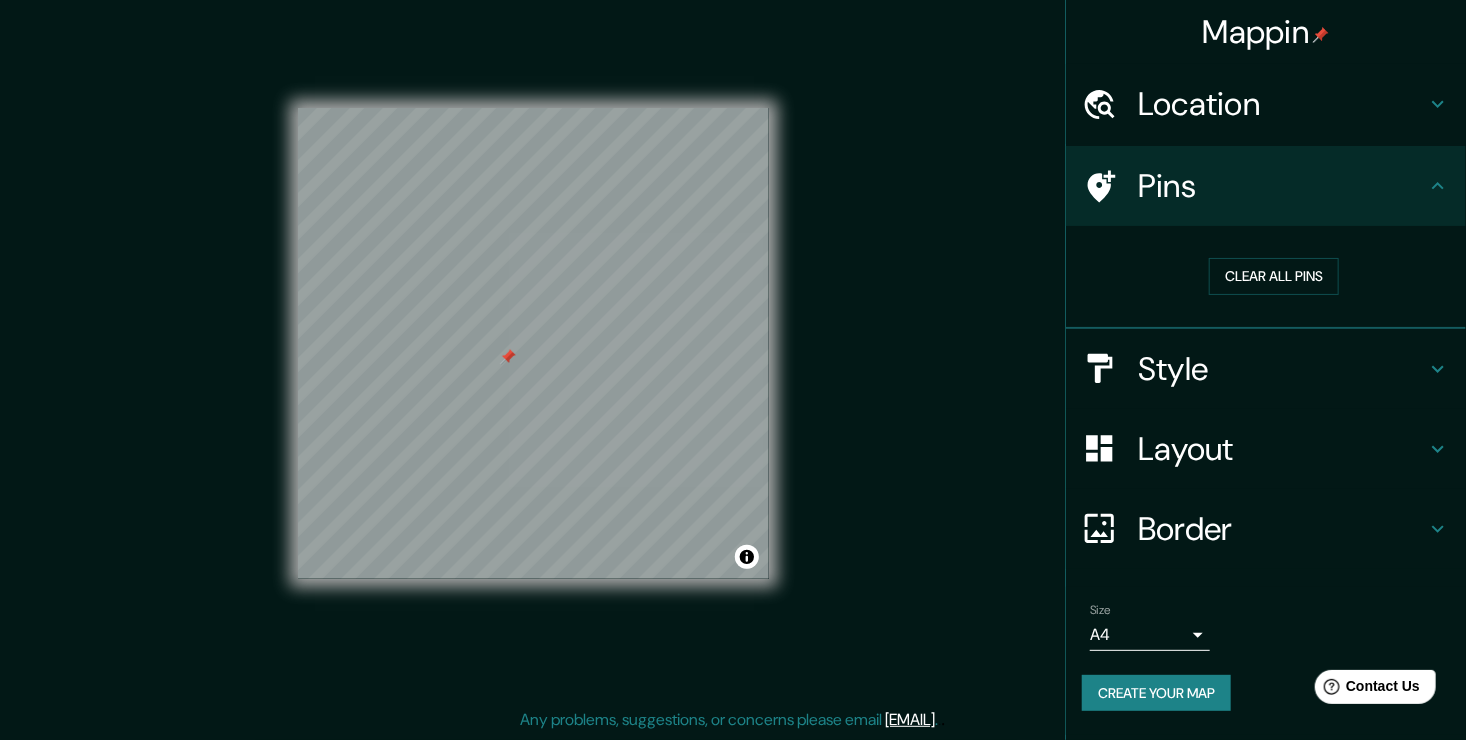 click 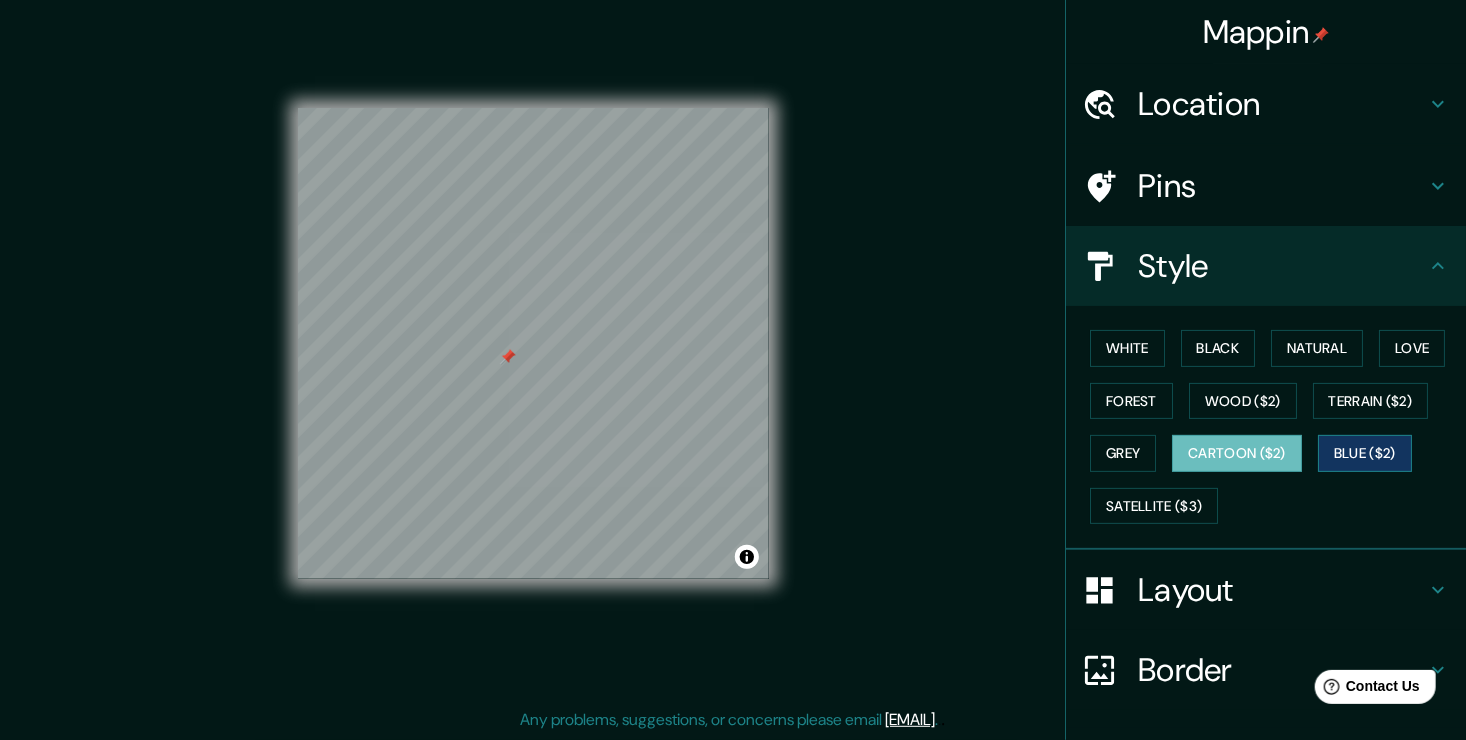 click on "Blue ($2)" at bounding box center (1365, 453) 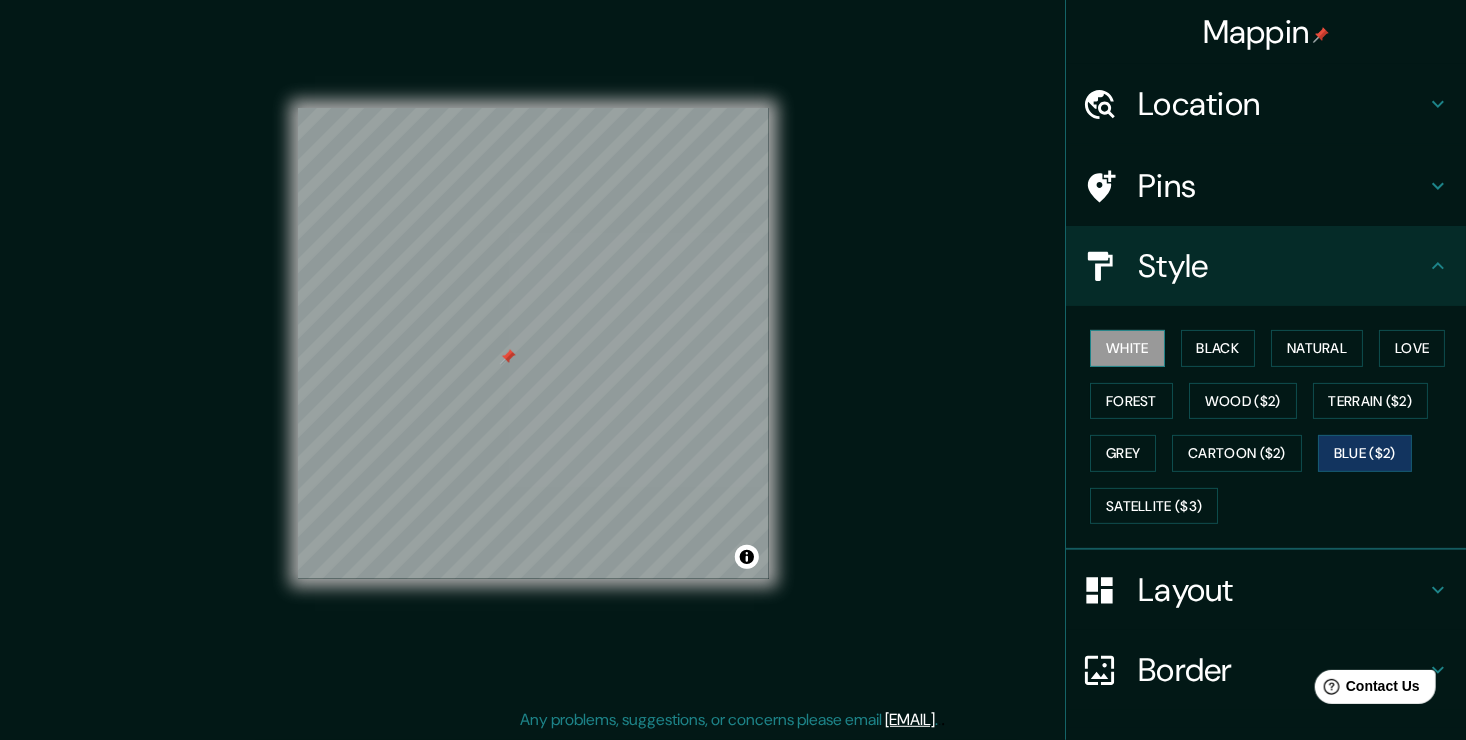 click on "White" at bounding box center (1127, 348) 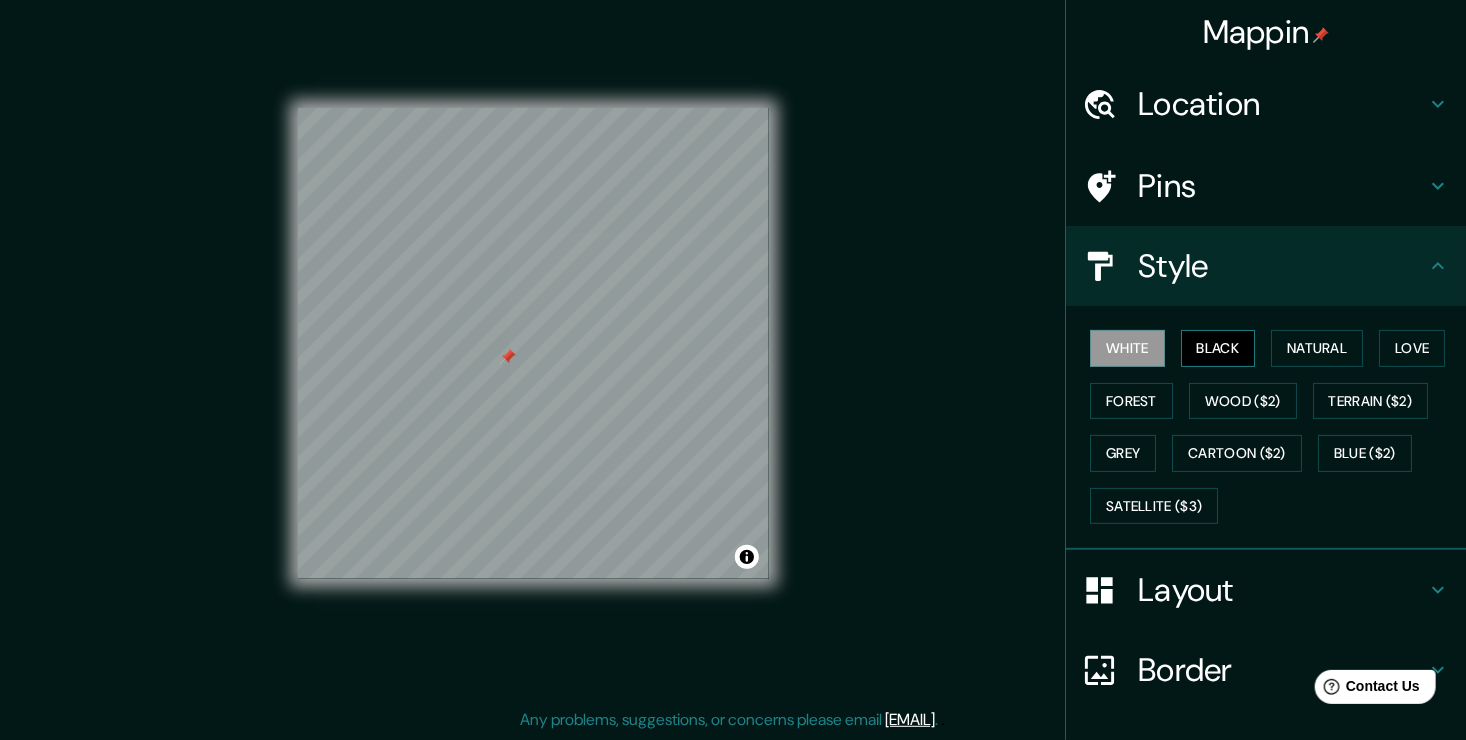 click on "Black" at bounding box center [1218, 348] 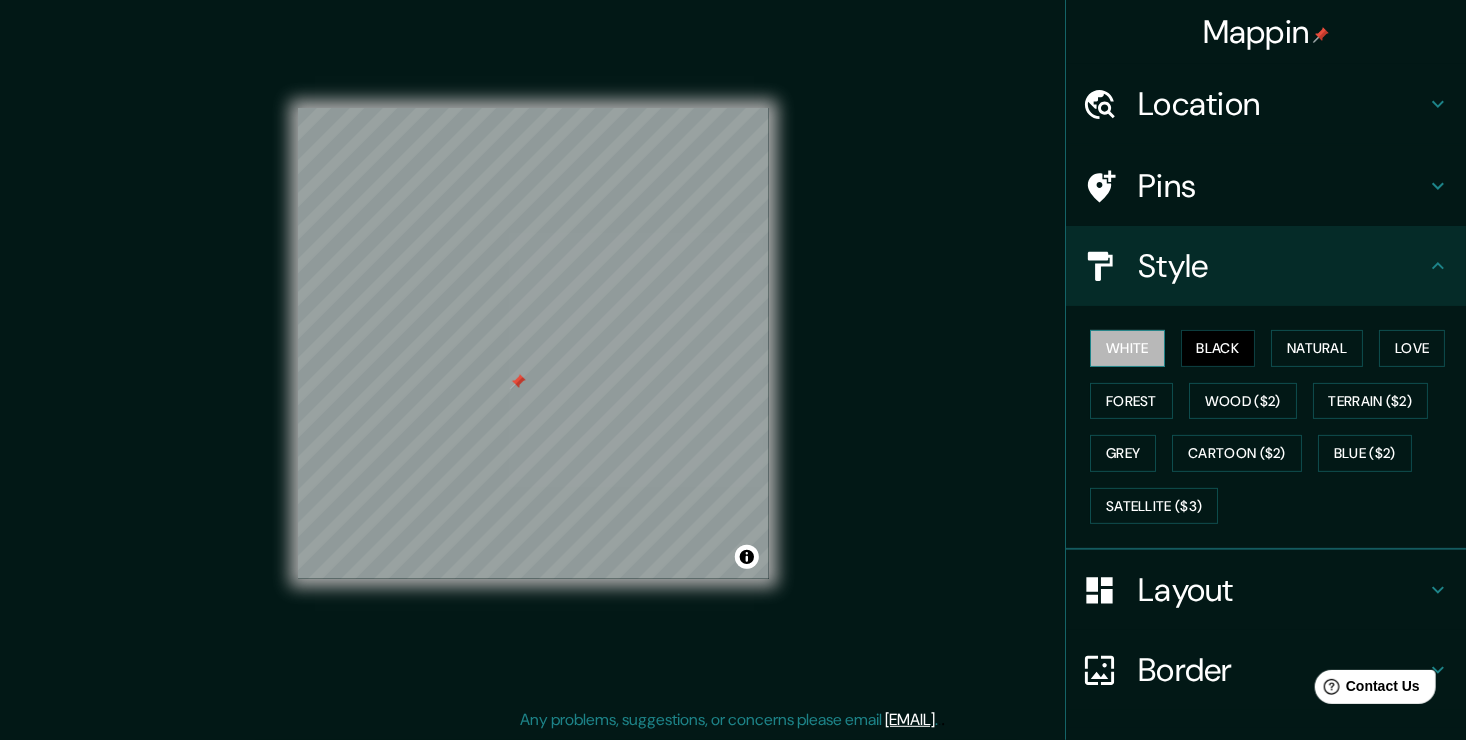 click on "White" at bounding box center [1127, 348] 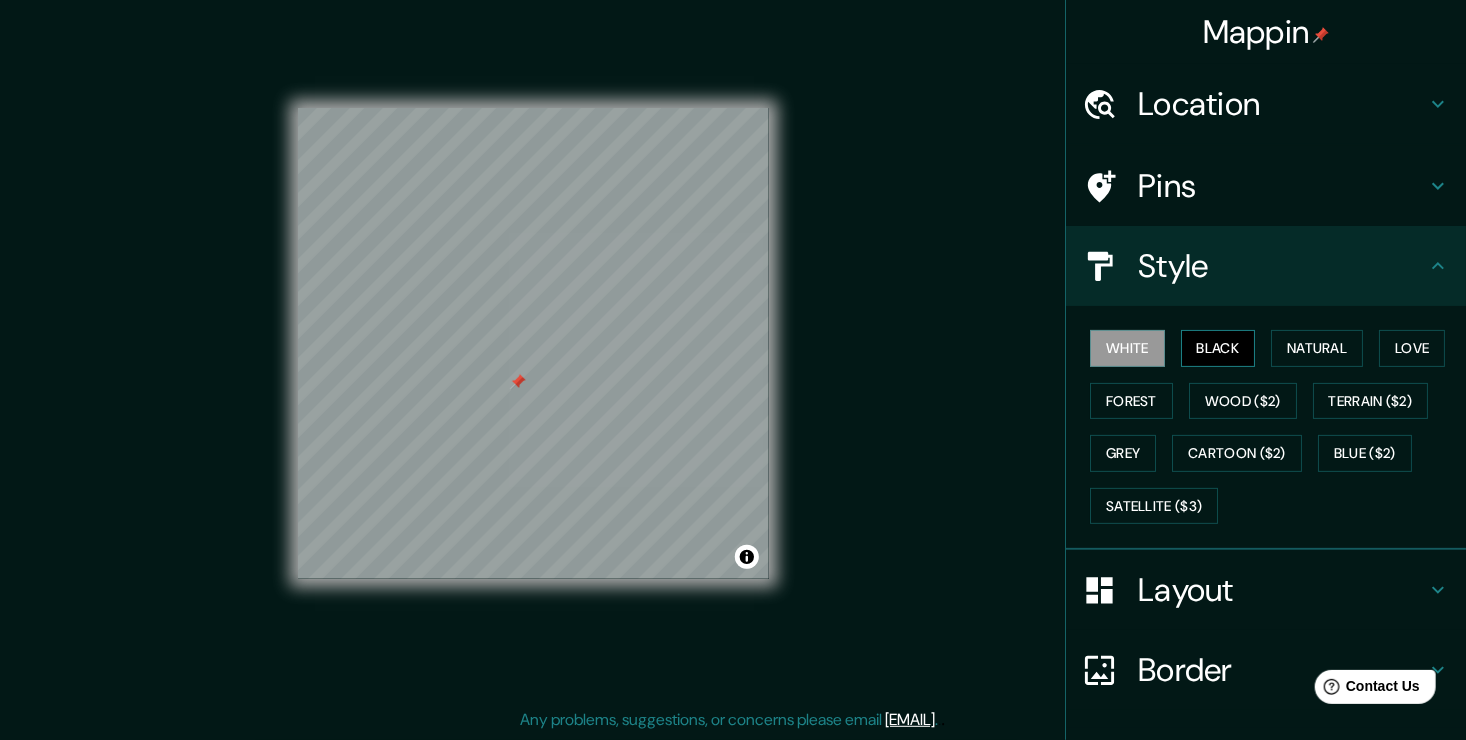 click on "Black" at bounding box center (1218, 348) 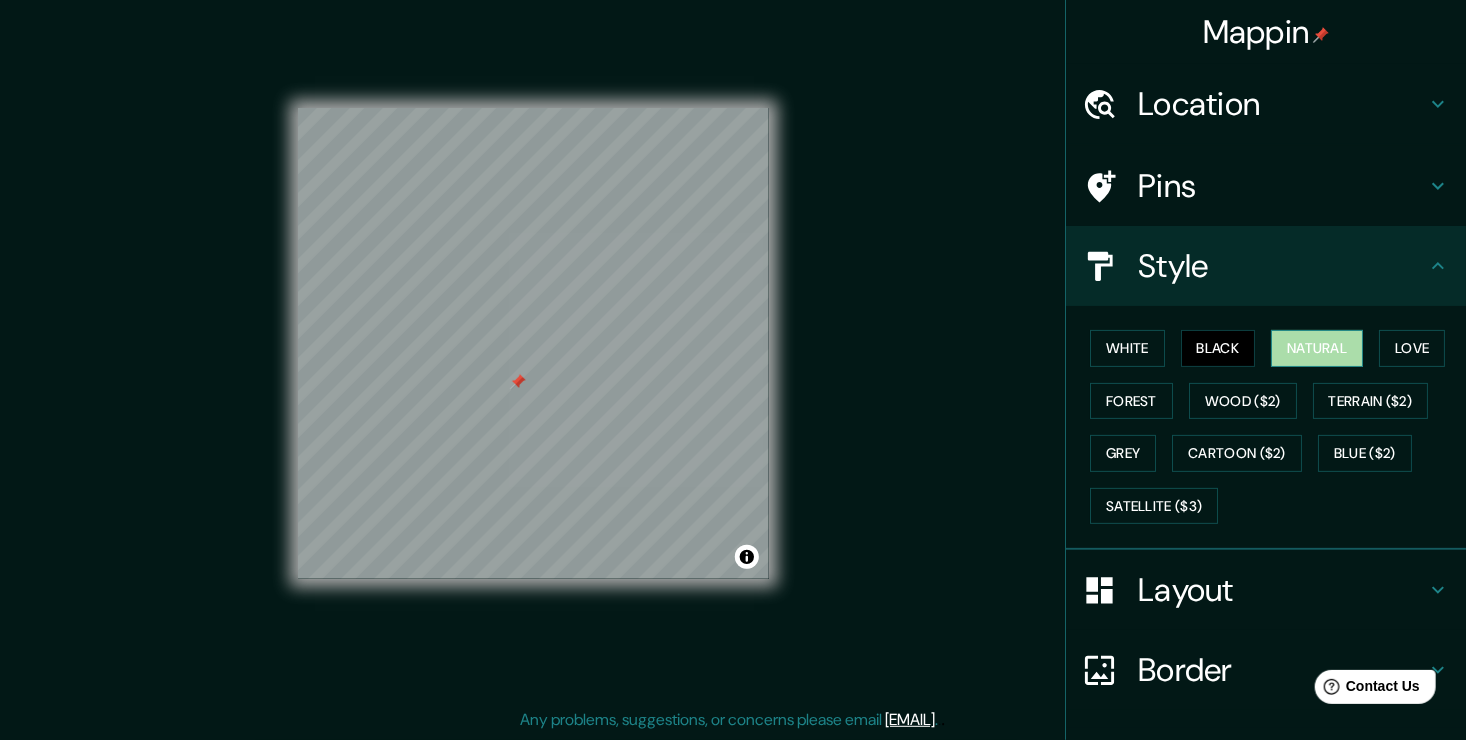 click on "Natural" at bounding box center [1317, 348] 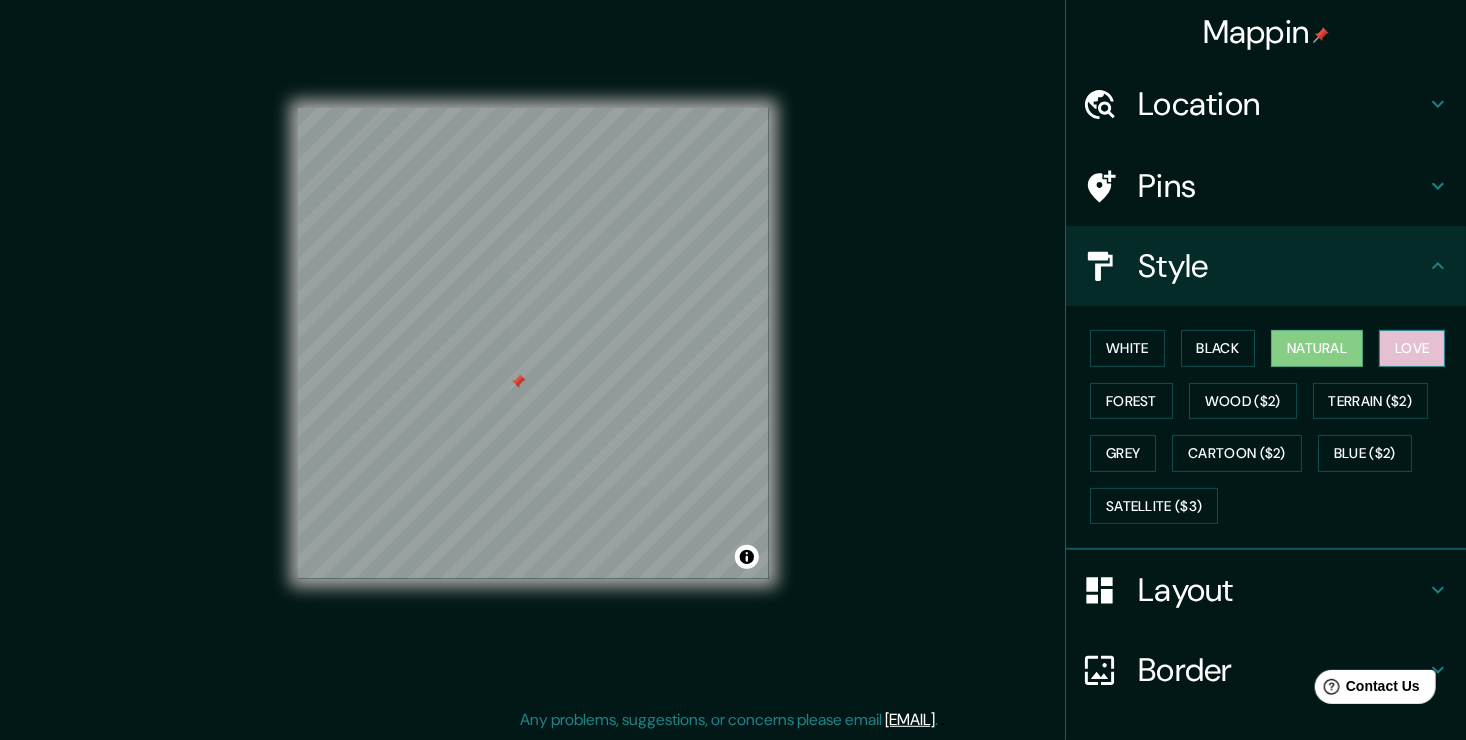 click on "Love" at bounding box center [1412, 348] 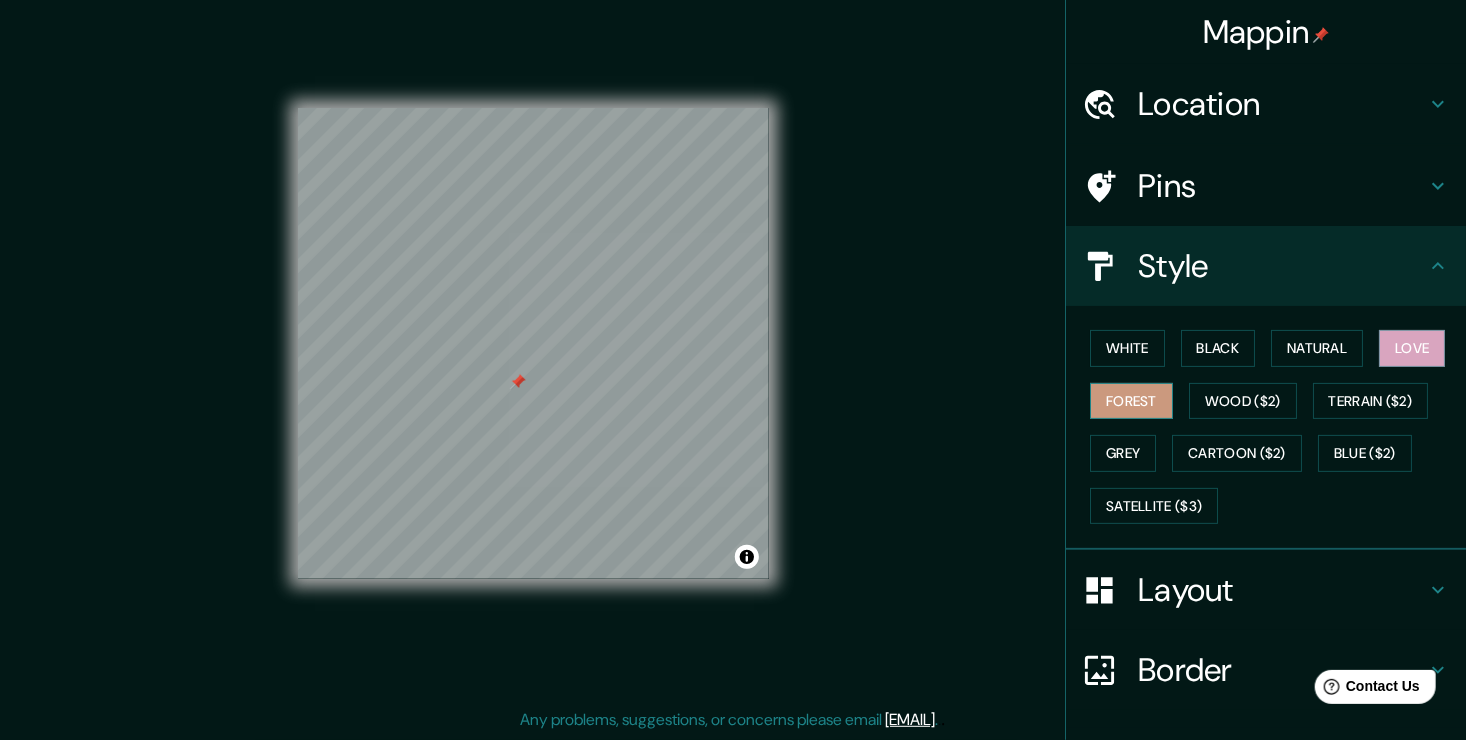 click on "Forest" at bounding box center (1131, 401) 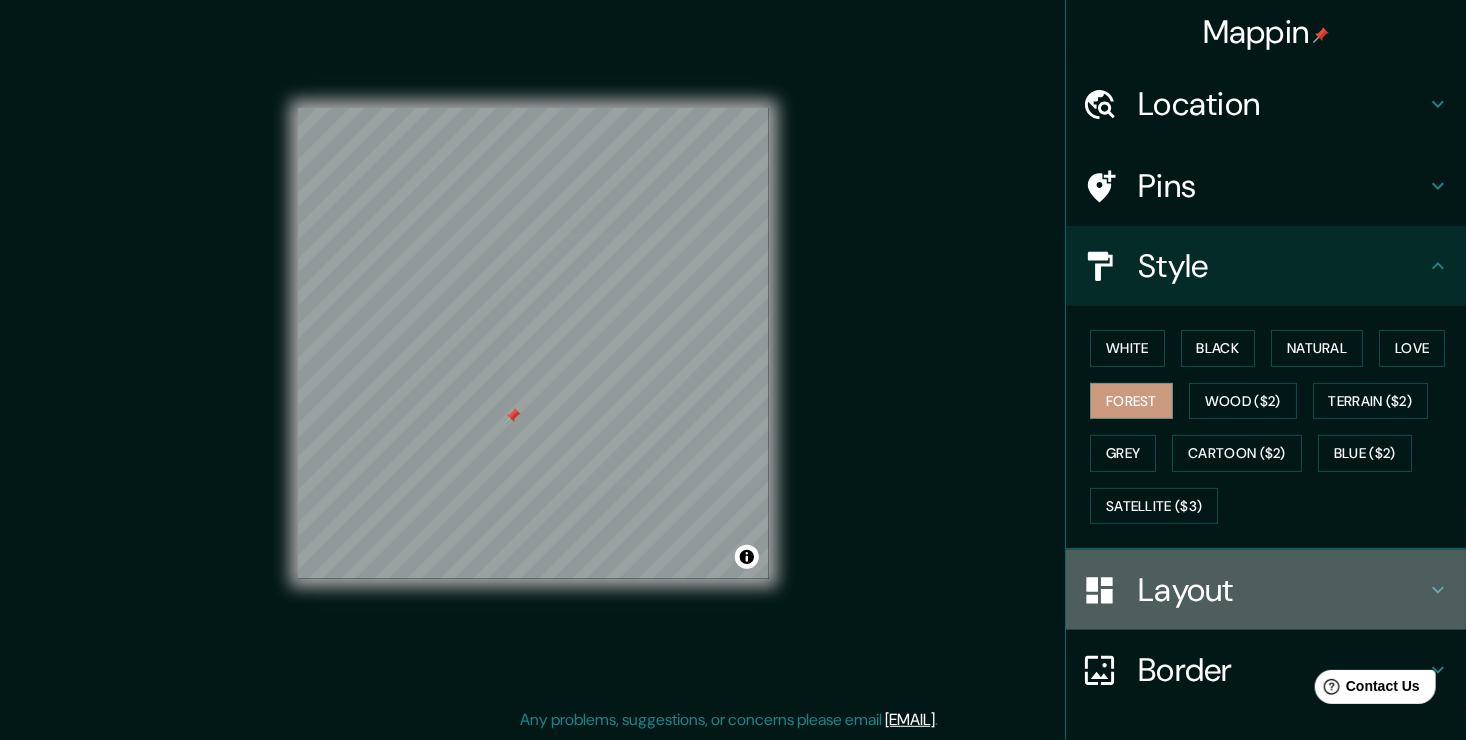 click 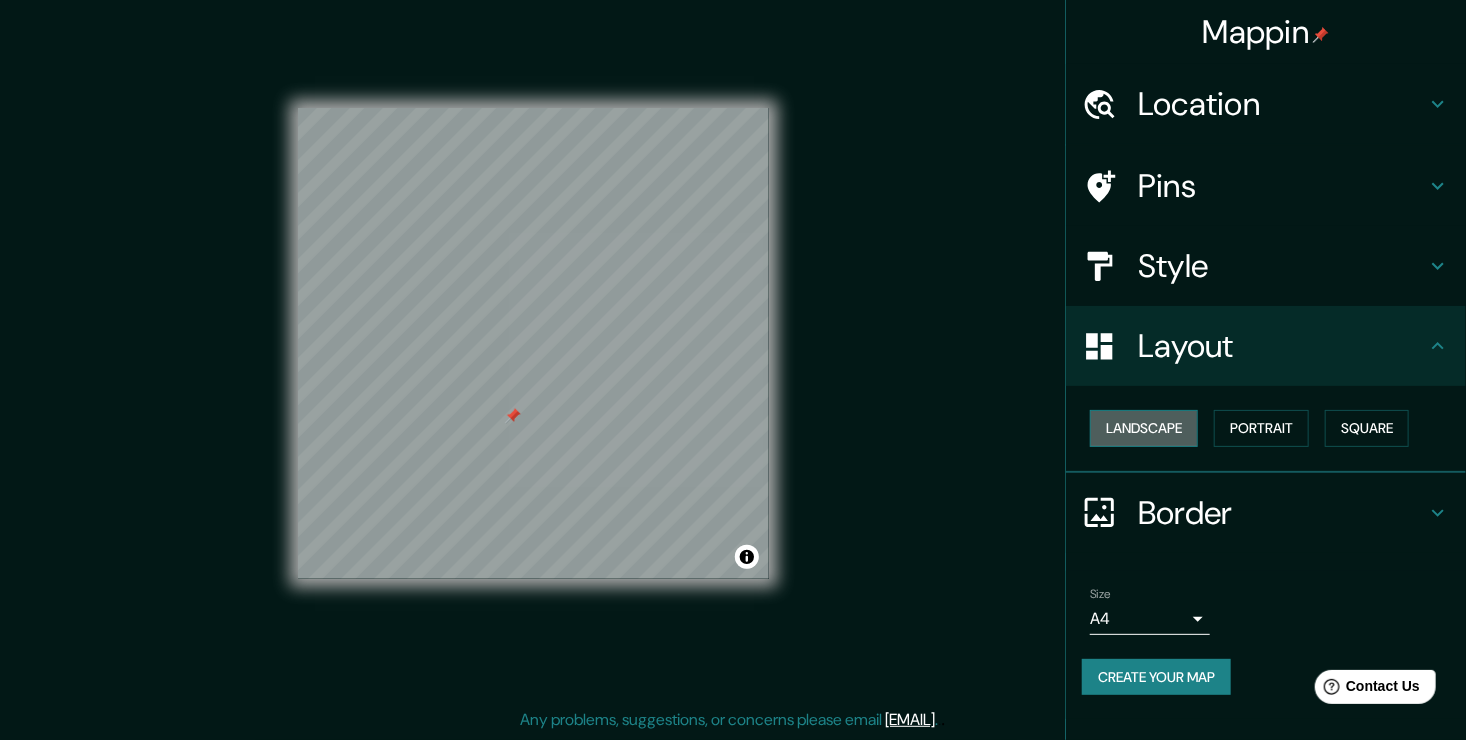 click on "Landscape" at bounding box center [1144, 428] 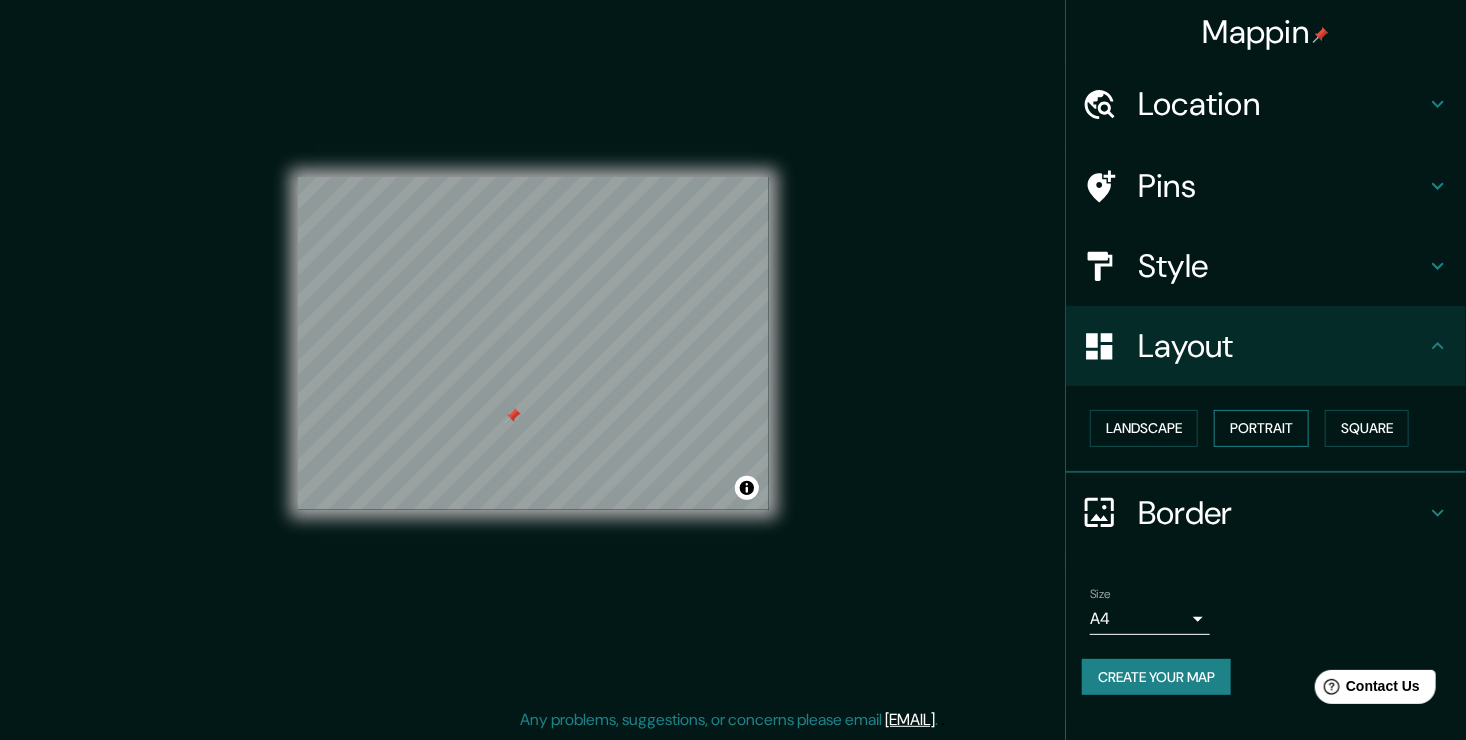 click on "Portrait" at bounding box center [1261, 428] 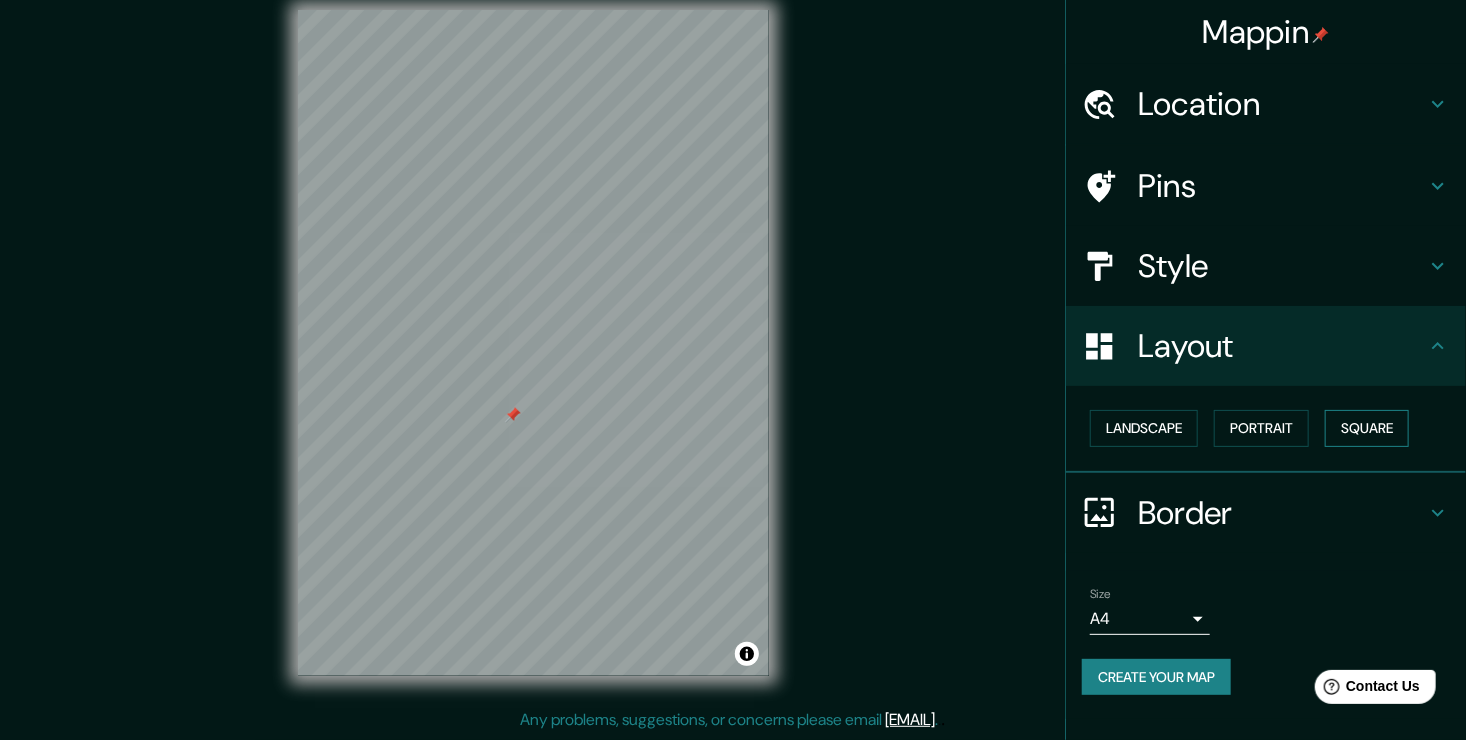 click on "Square" at bounding box center [1367, 428] 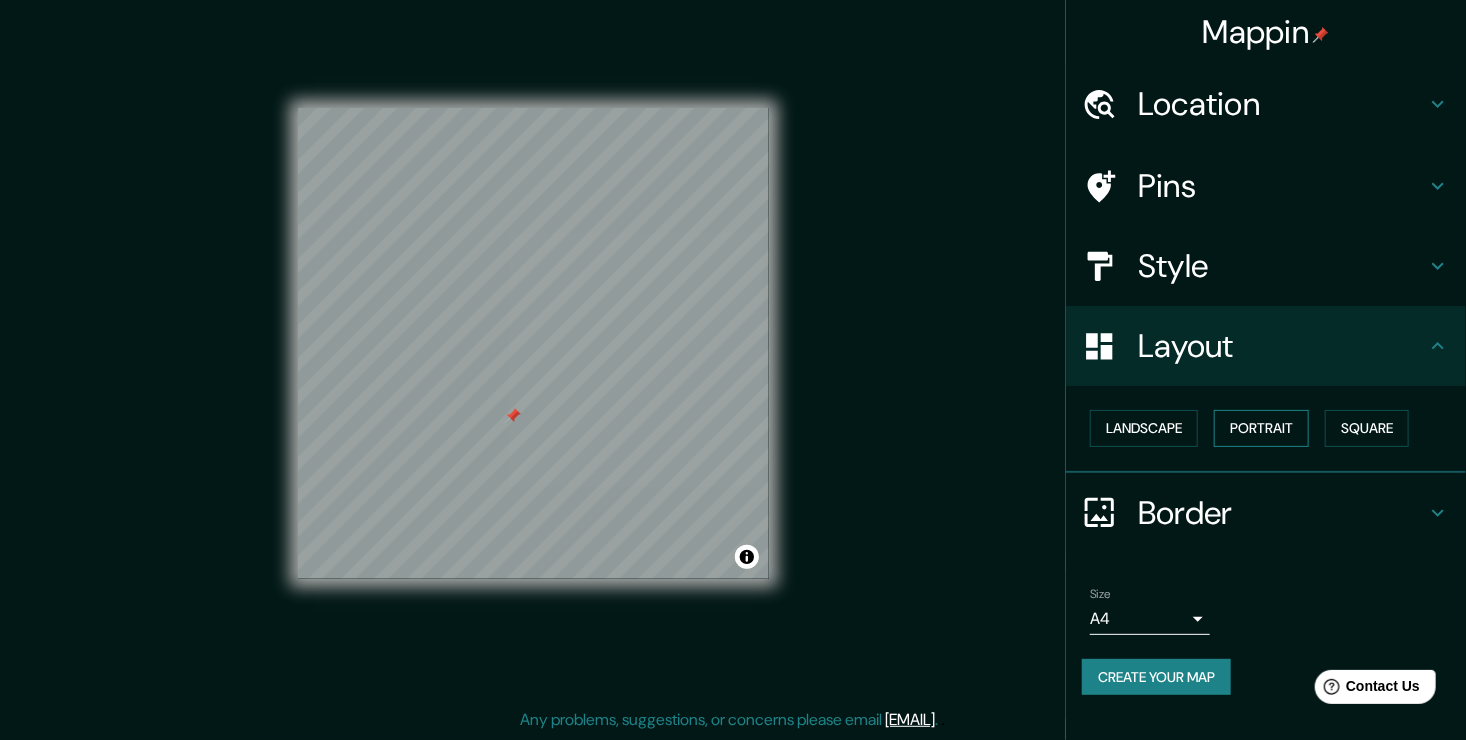 click on "Portrait" at bounding box center [1261, 428] 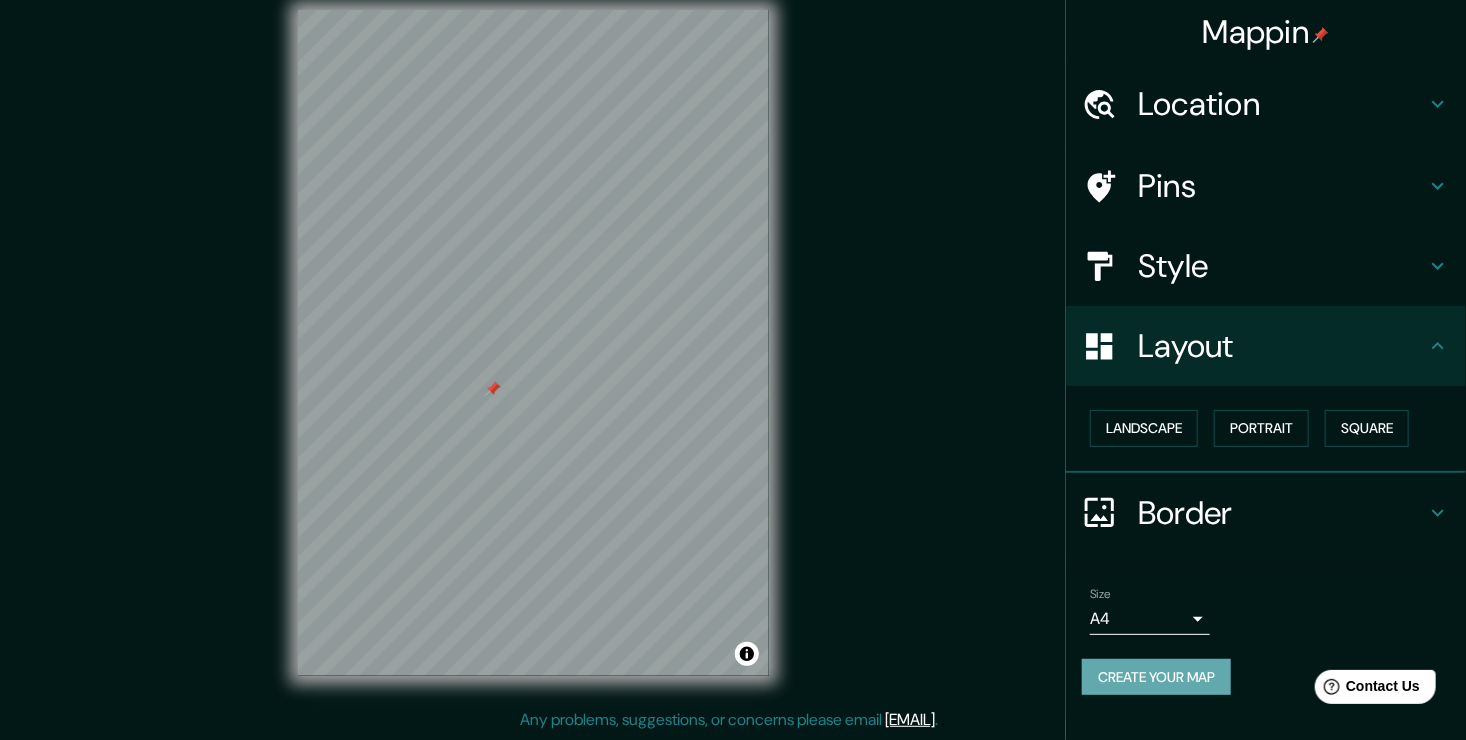 click on "Create your map" at bounding box center (1156, 677) 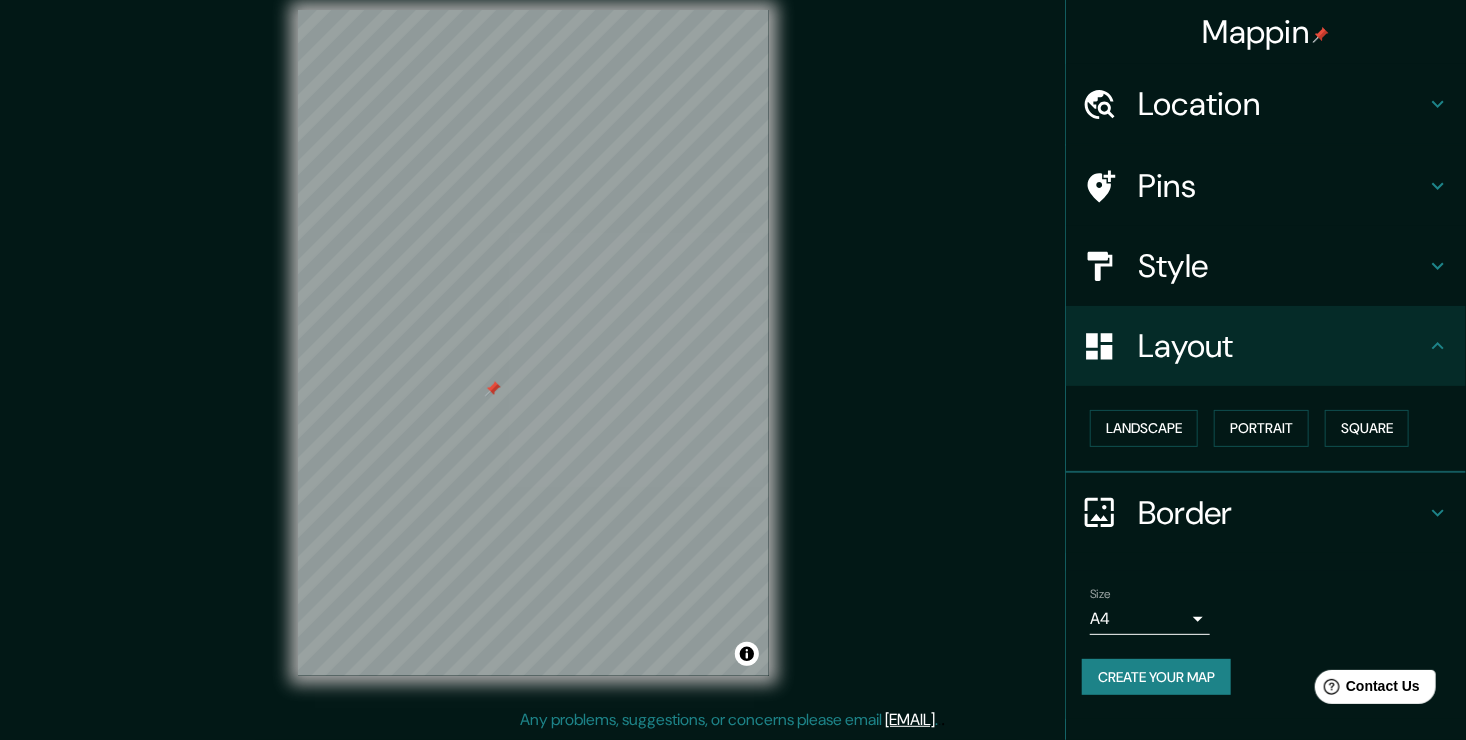click on "Mappin Location Pins Style Layout Landscape Portrait Square Border Choose a border.  Hint : you can make layers of the frame opaque to create some cool effects. None Simple Transparent Fancy Size A4 single Create your map © Mapbox   © OpenStreetMap   Improve this map Any problems, suggestions, or concerns please email    help@example.pro . . ." at bounding box center [733, 359] 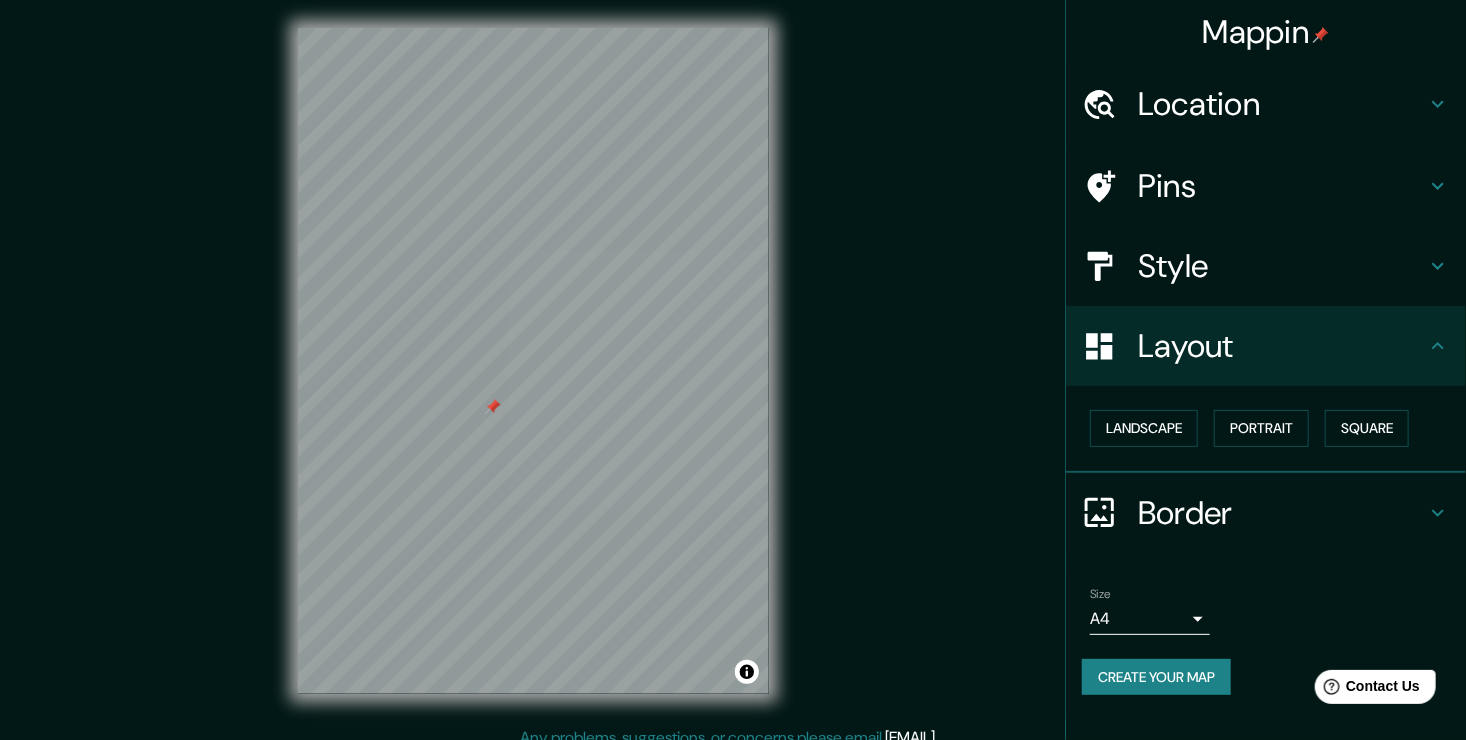 scroll, scrollTop: 0, scrollLeft: 0, axis: both 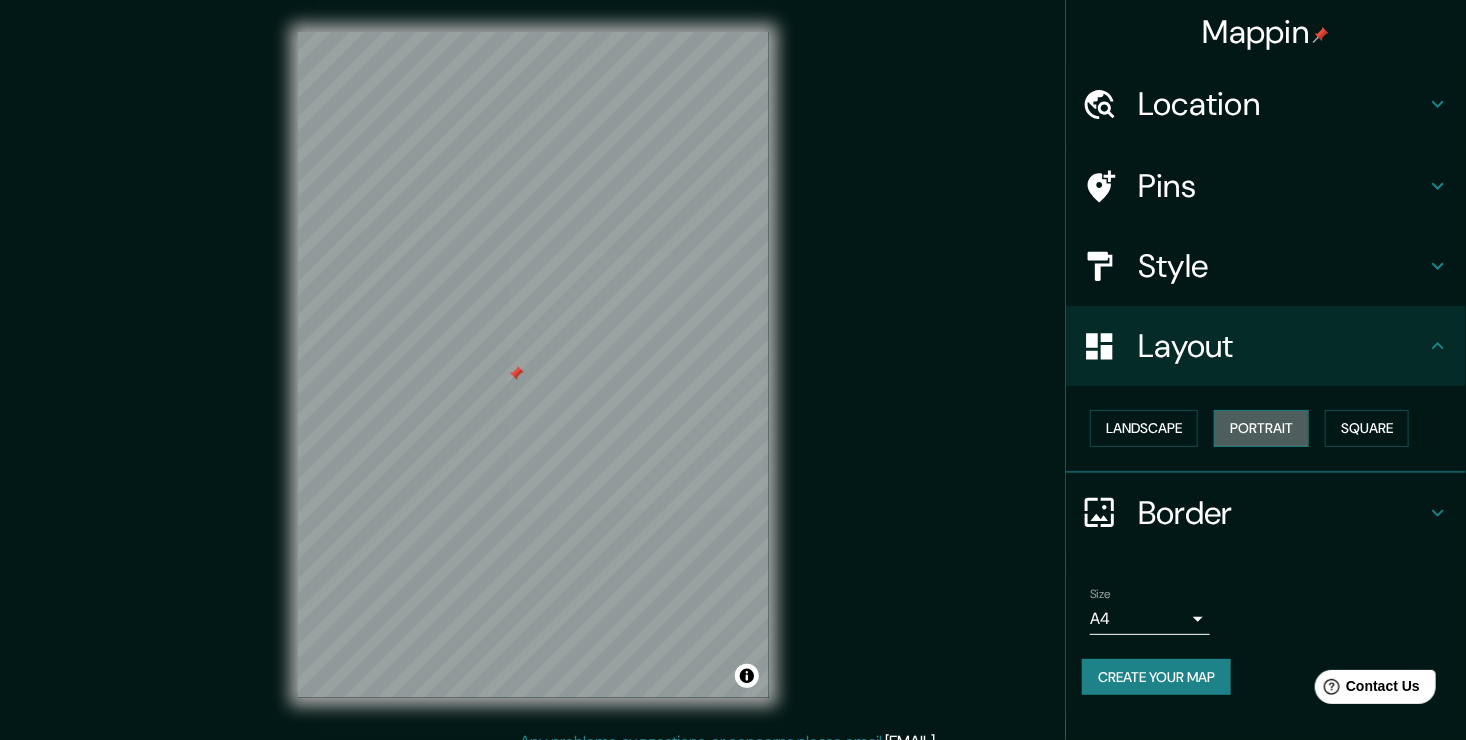 click on "Portrait" at bounding box center [1261, 428] 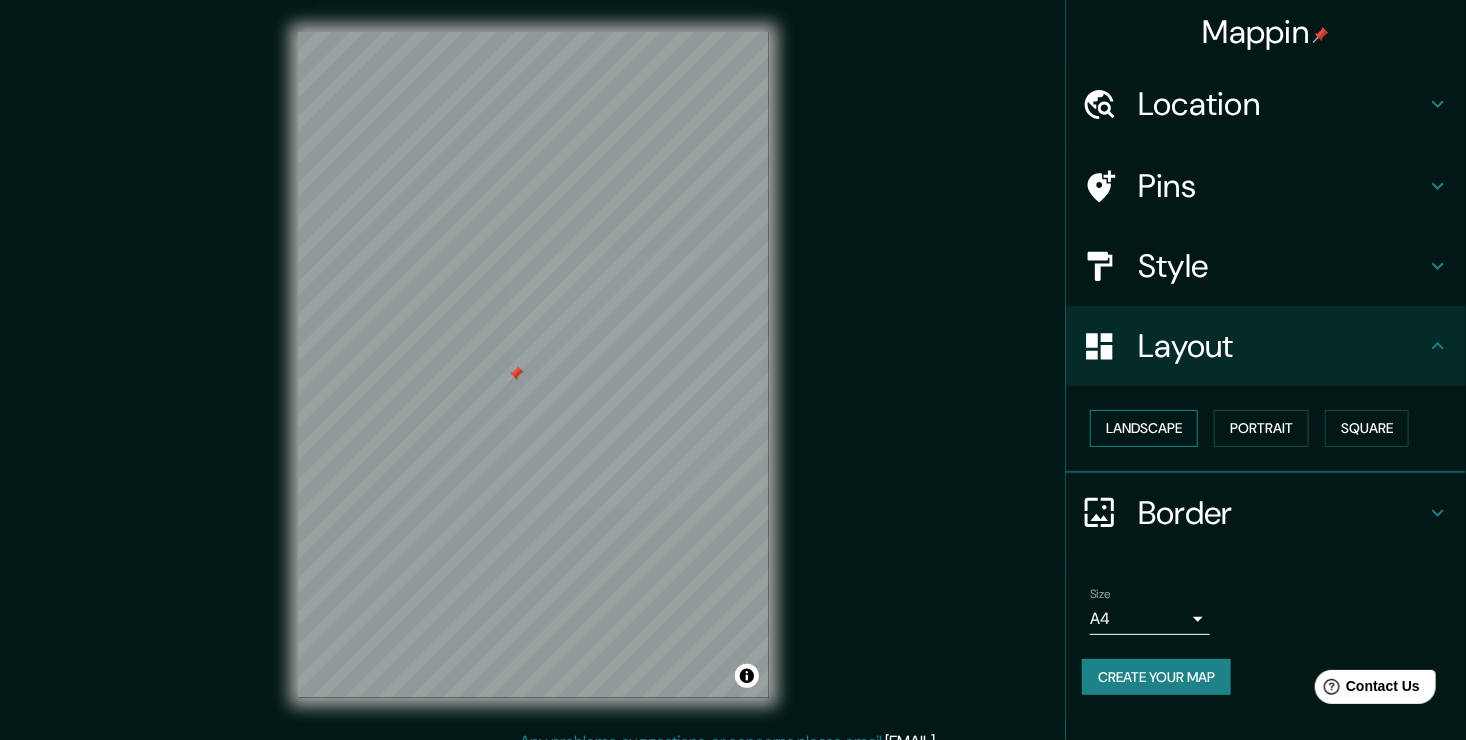 click on "Landscape" at bounding box center (1144, 428) 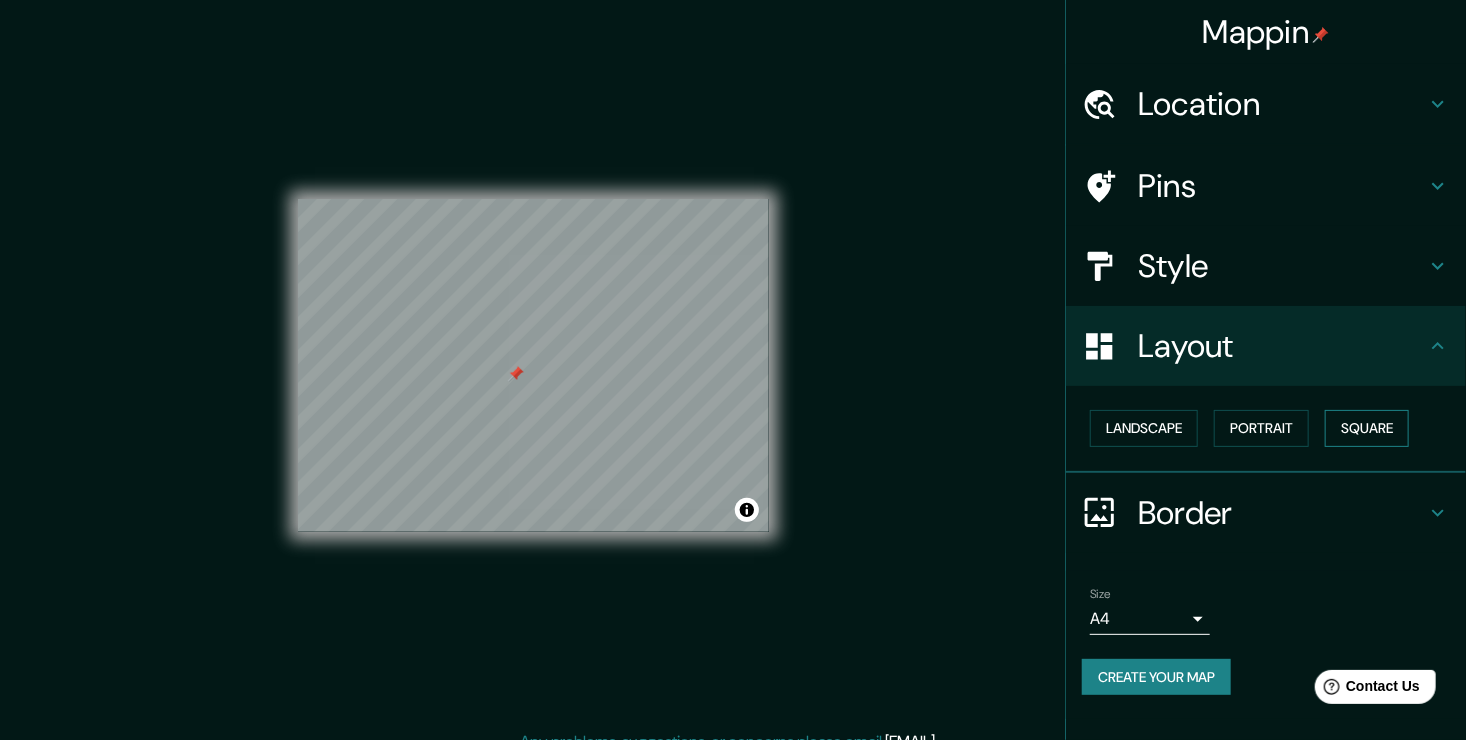 click on "Square" at bounding box center (1367, 428) 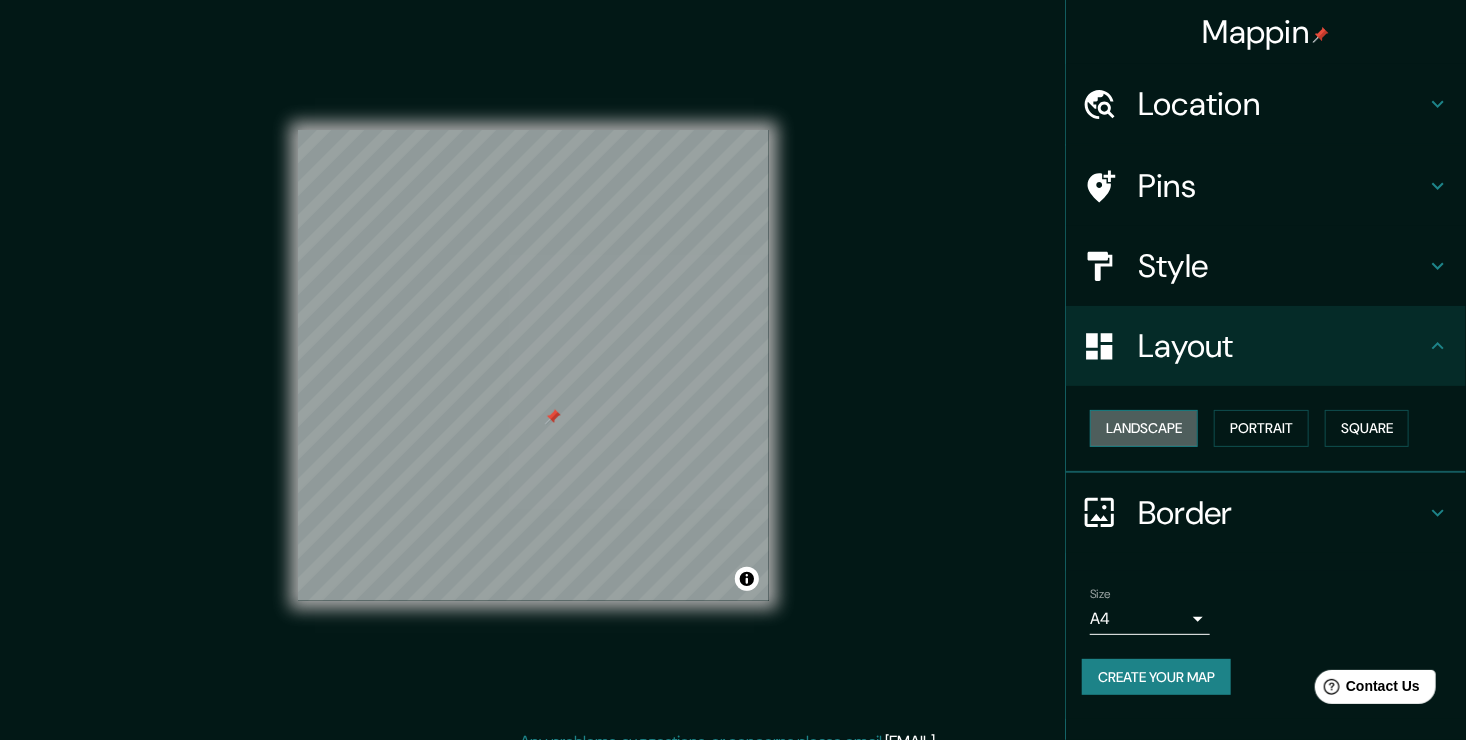 click on "Landscape" at bounding box center [1144, 428] 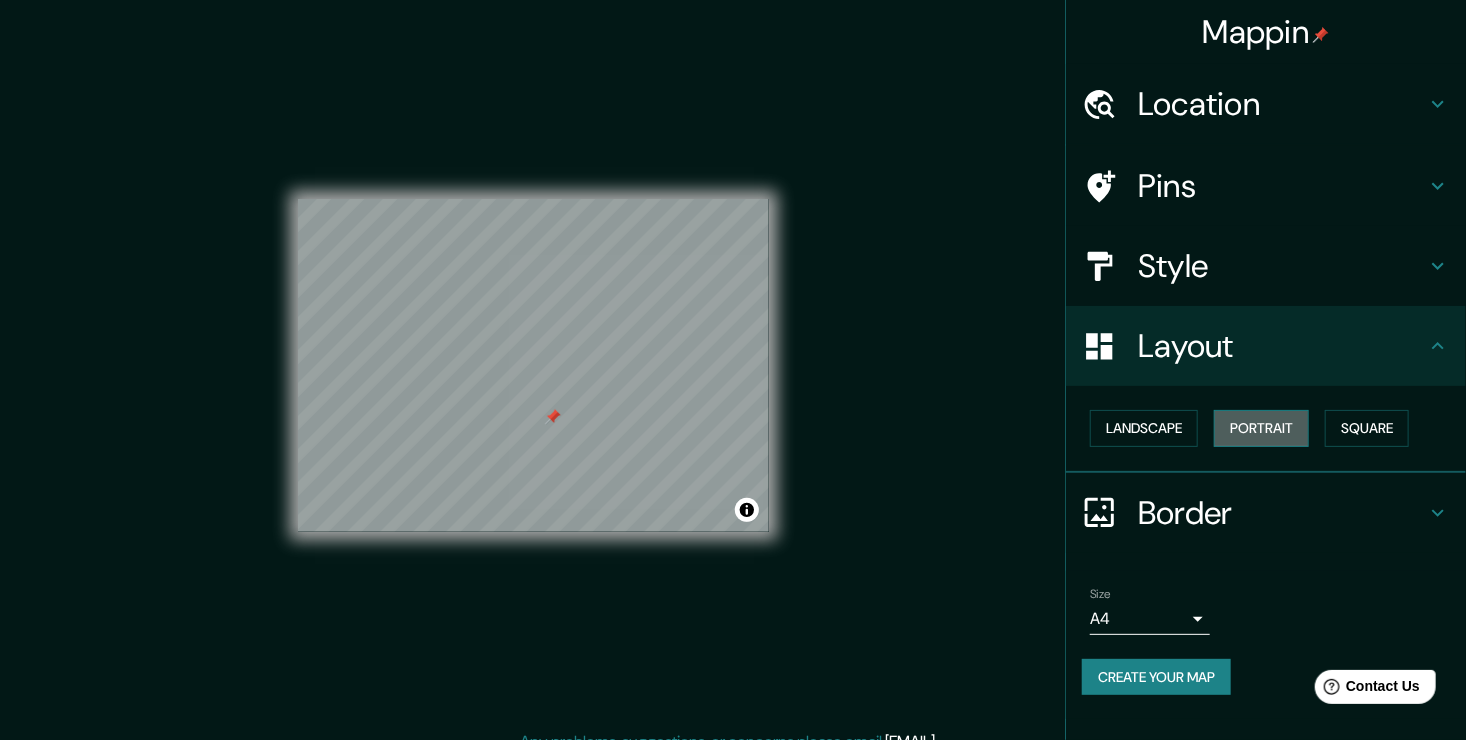 click on "Portrait" at bounding box center [1261, 428] 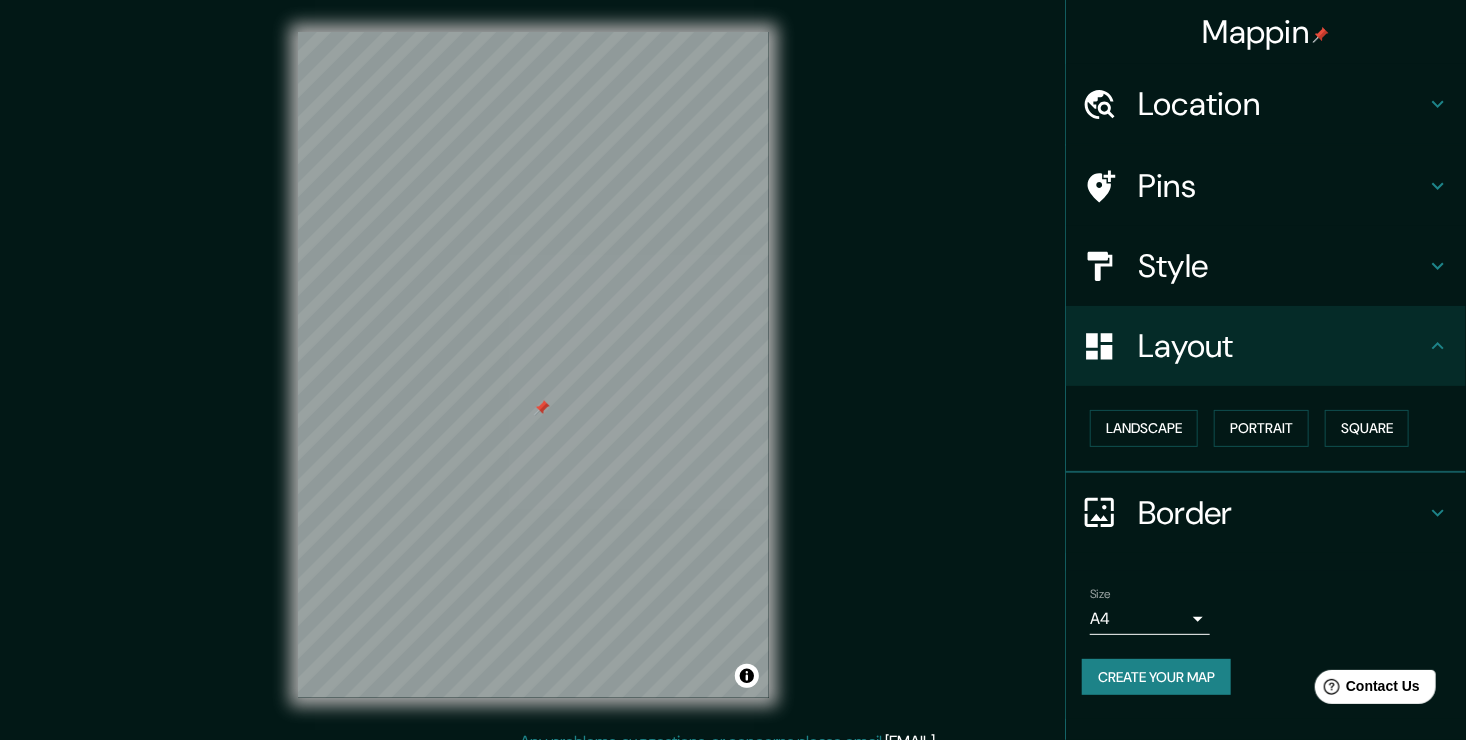 click 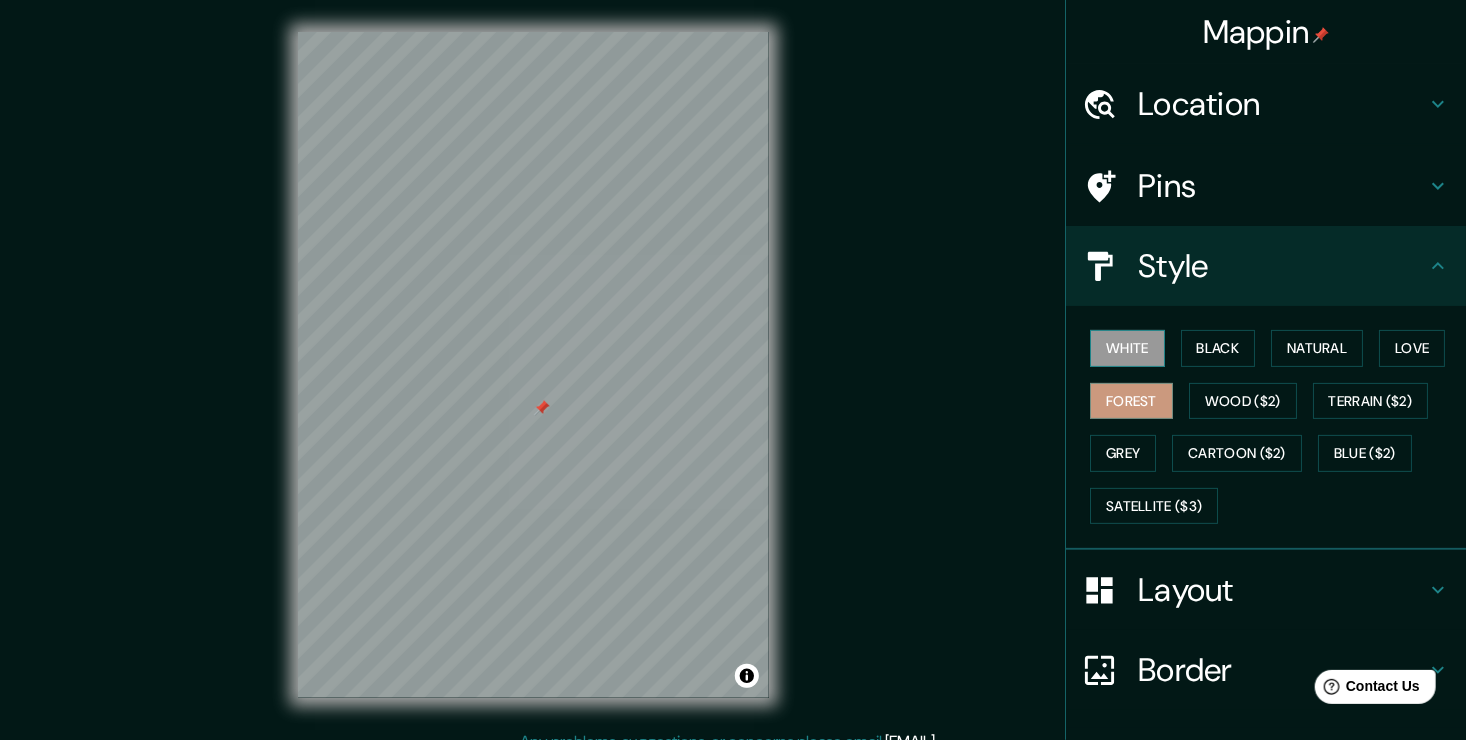 click on "White" at bounding box center (1127, 348) 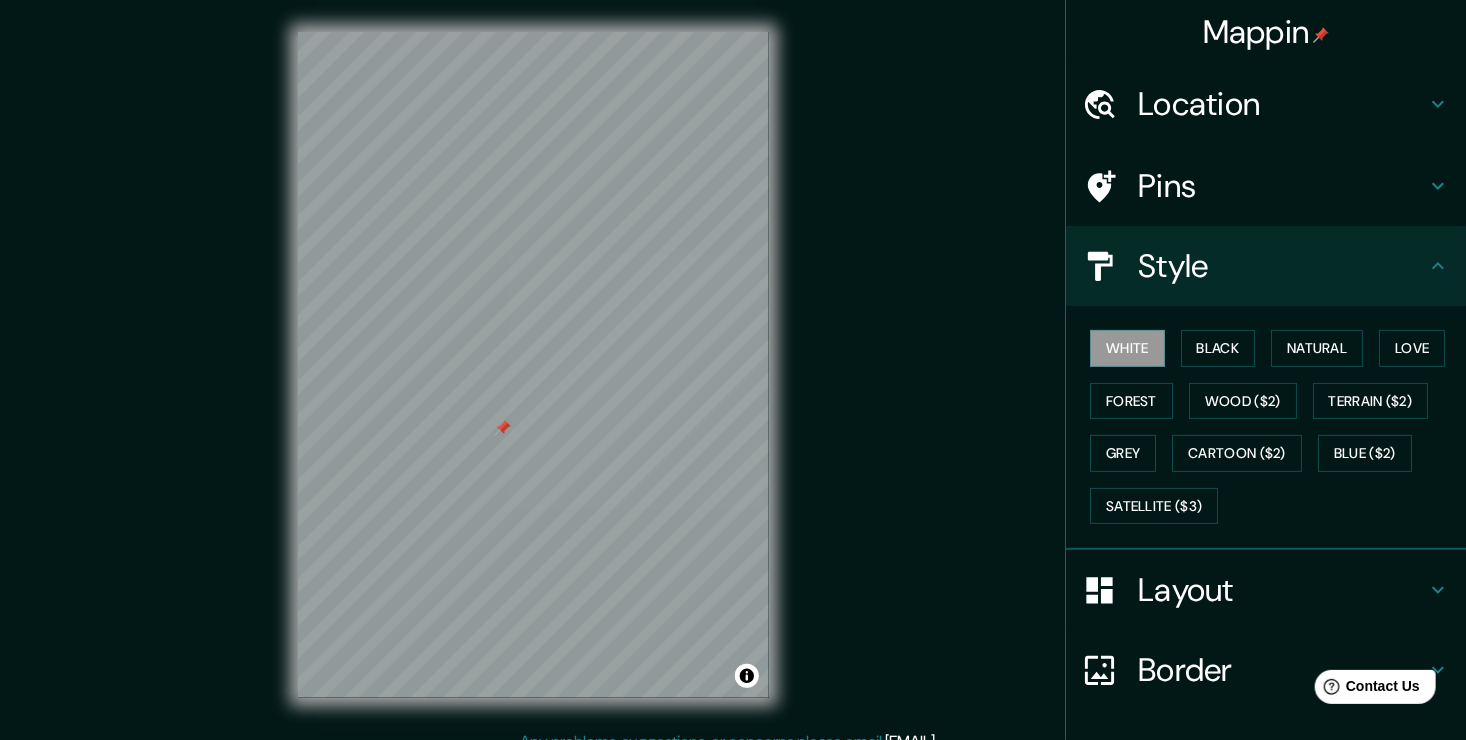 click on "Layout" at bounding box center (1266, 590) 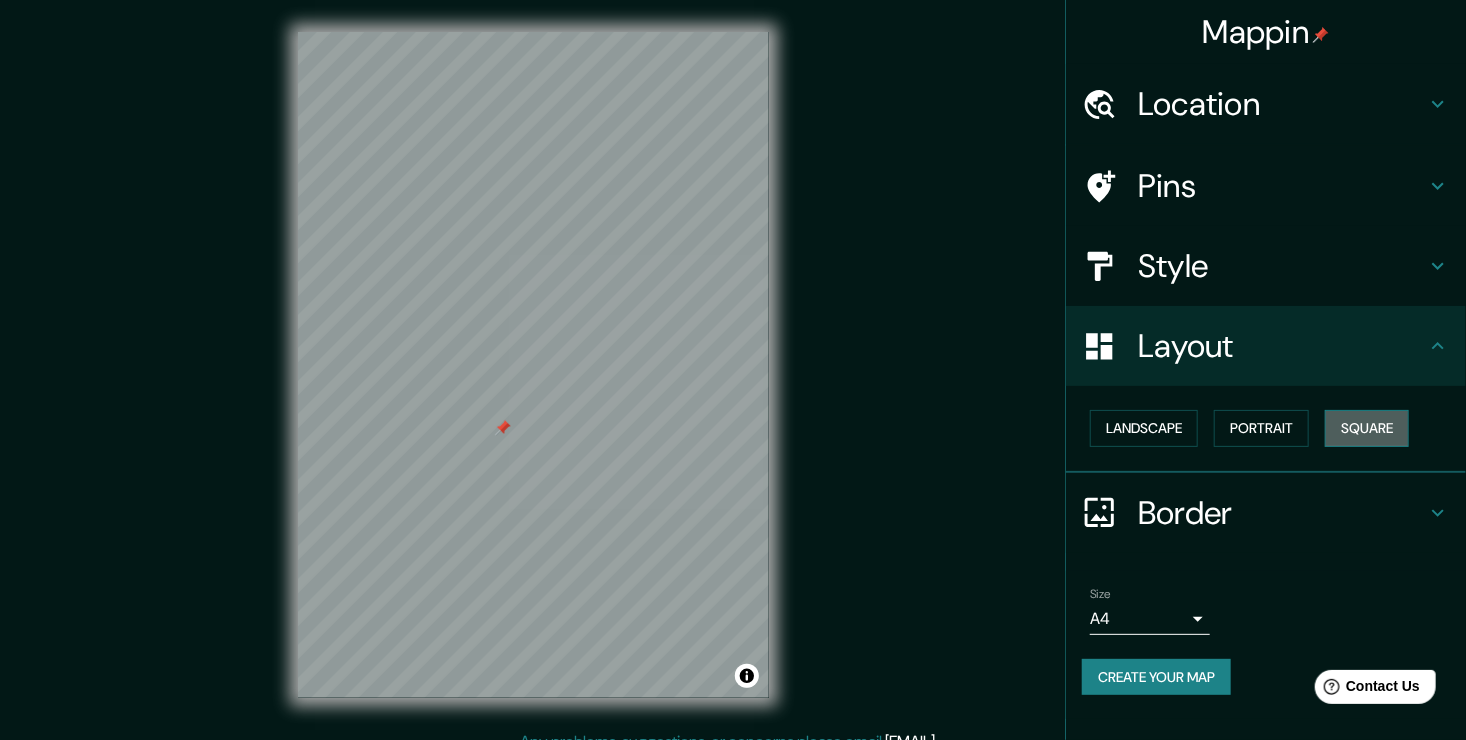 click on "Square" at bounding box center [1367, 428] 